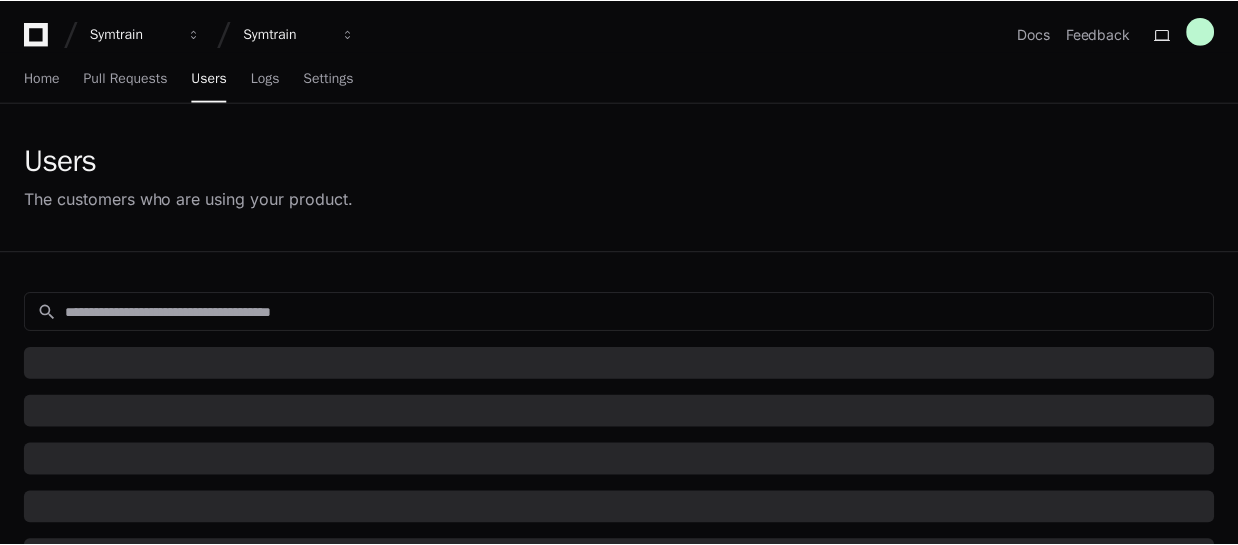scroll, scrollTop: 0, scrollLeft: 0, axis: both 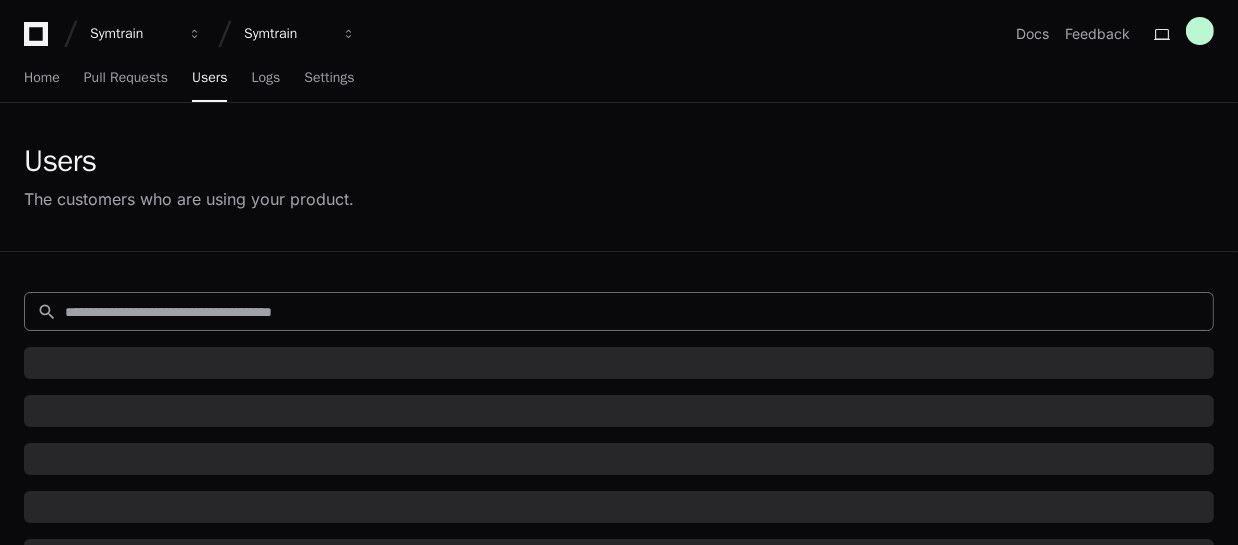 click at bounding box center [633, 312] 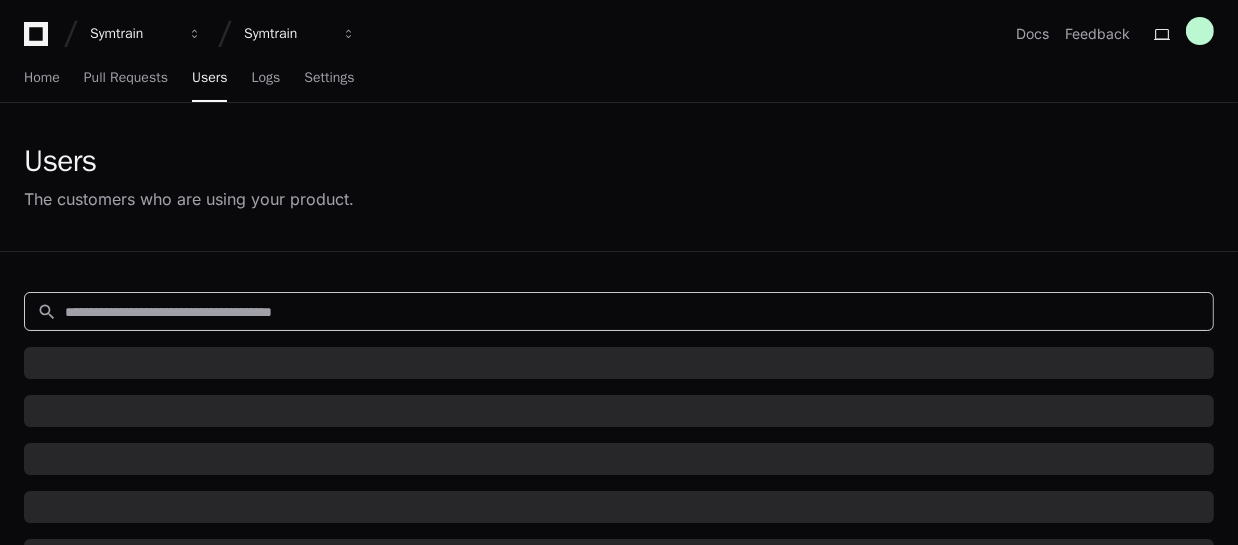 paste on "**********" 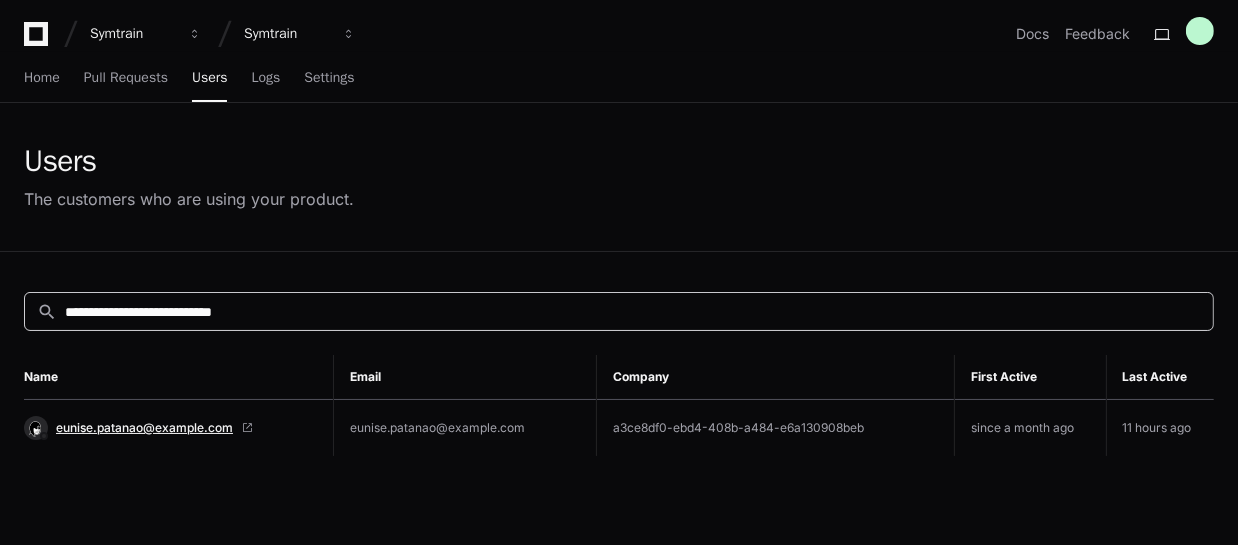 type on "**********" 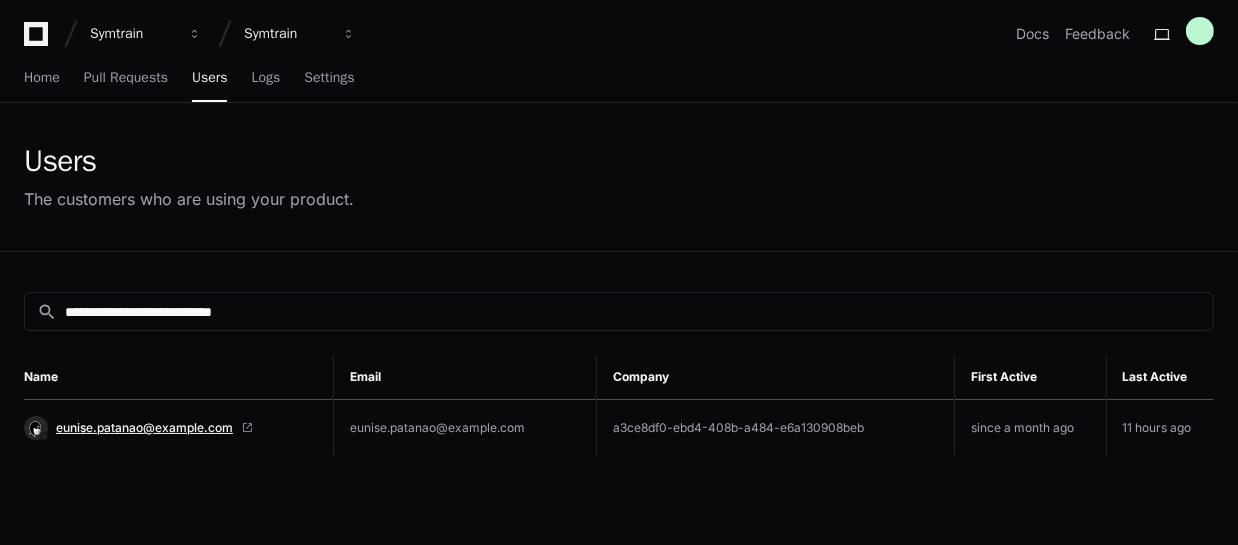 click on "eunise.patanao@example.com" 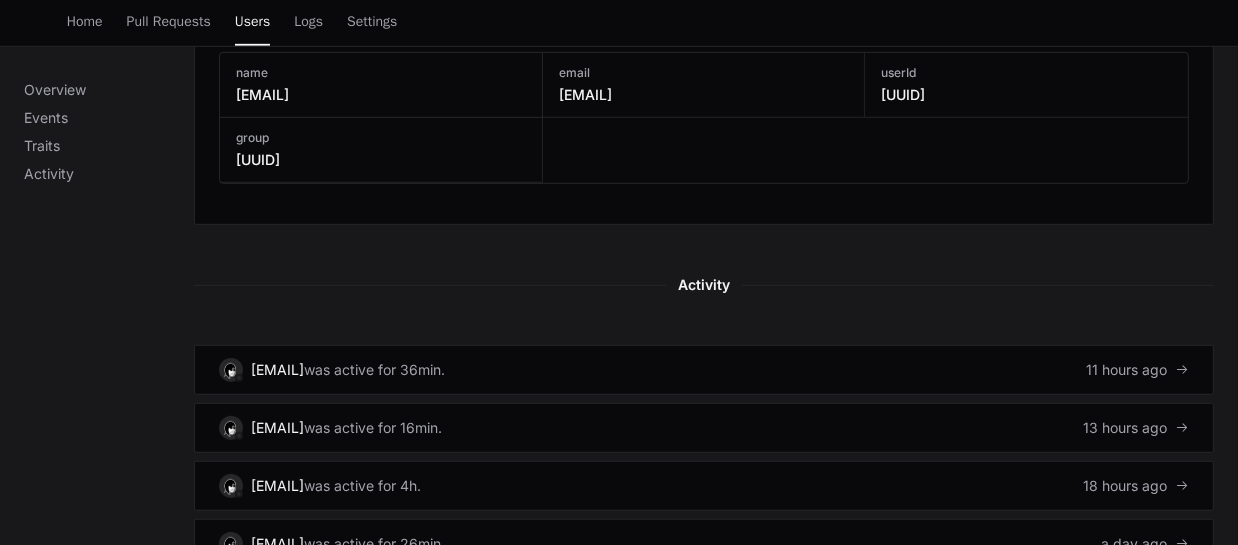 scroll, scrollTop: 1181, scrollLeft: 0, axis: vertical 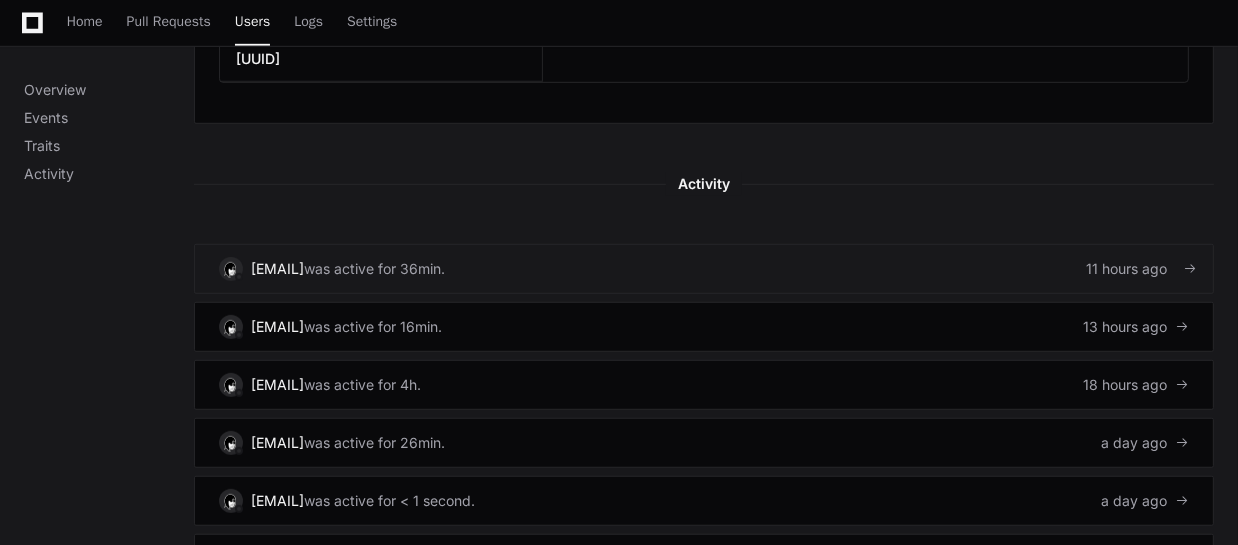click on "[EMAIL]  was active for 36min.  11 hours ago" 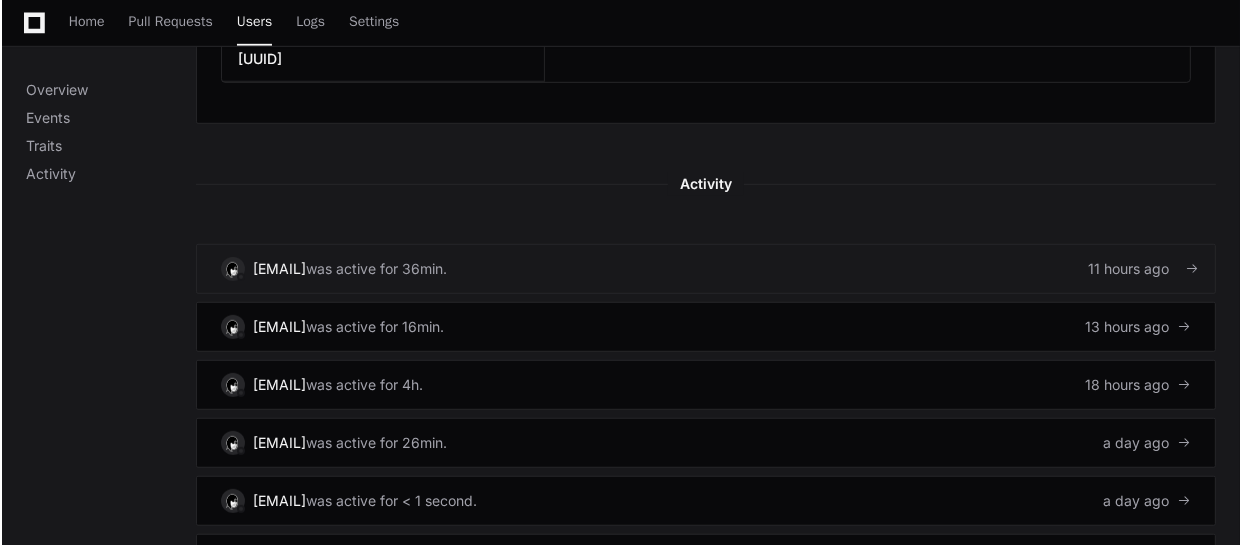 scroll, scrollTop: 0, scrollLeft: 0, axis: both 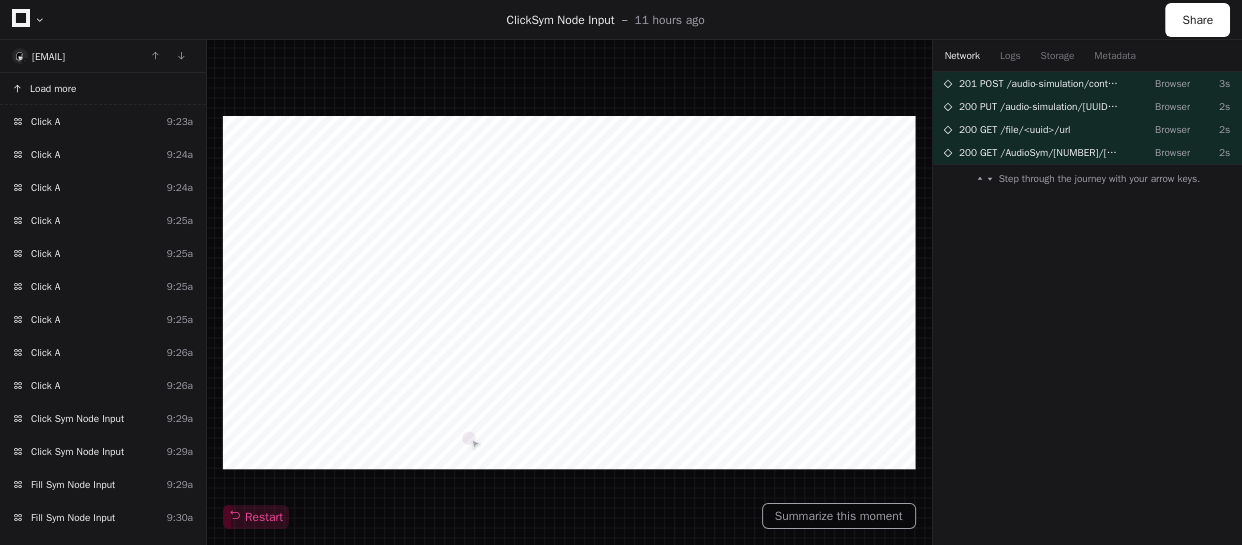 click on "Load more" 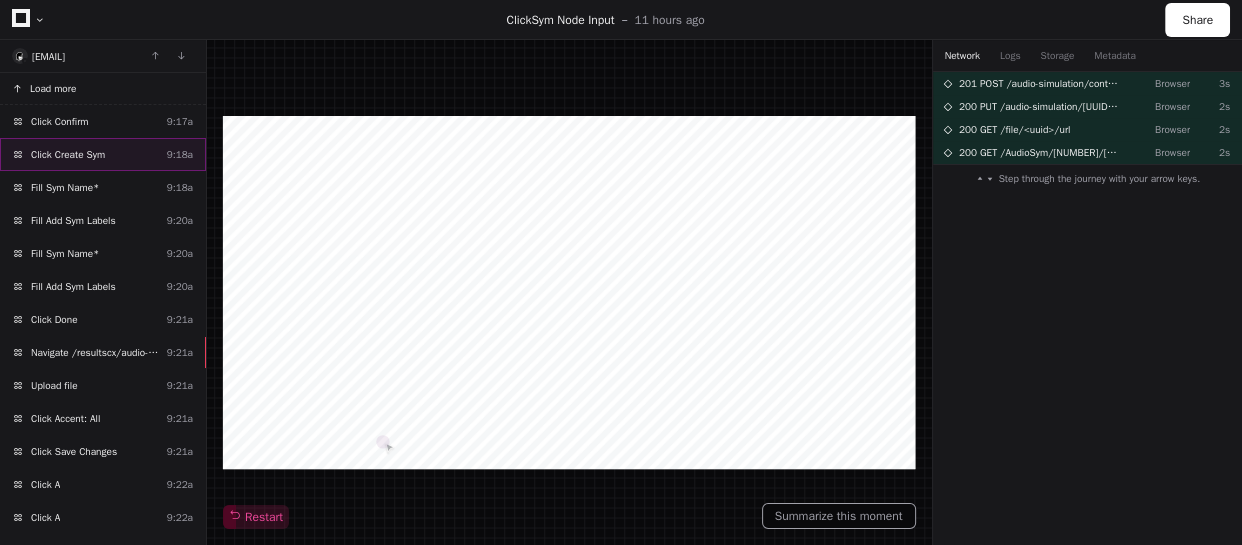 click on "Click Create Sym" 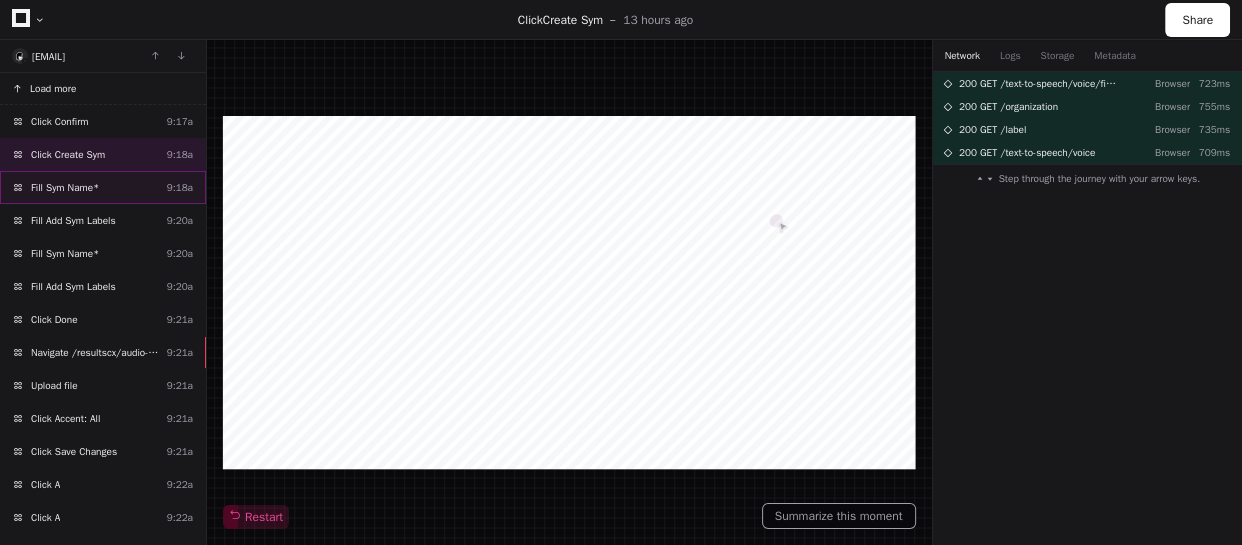 click on "Fill Sym Name*  9:18a" 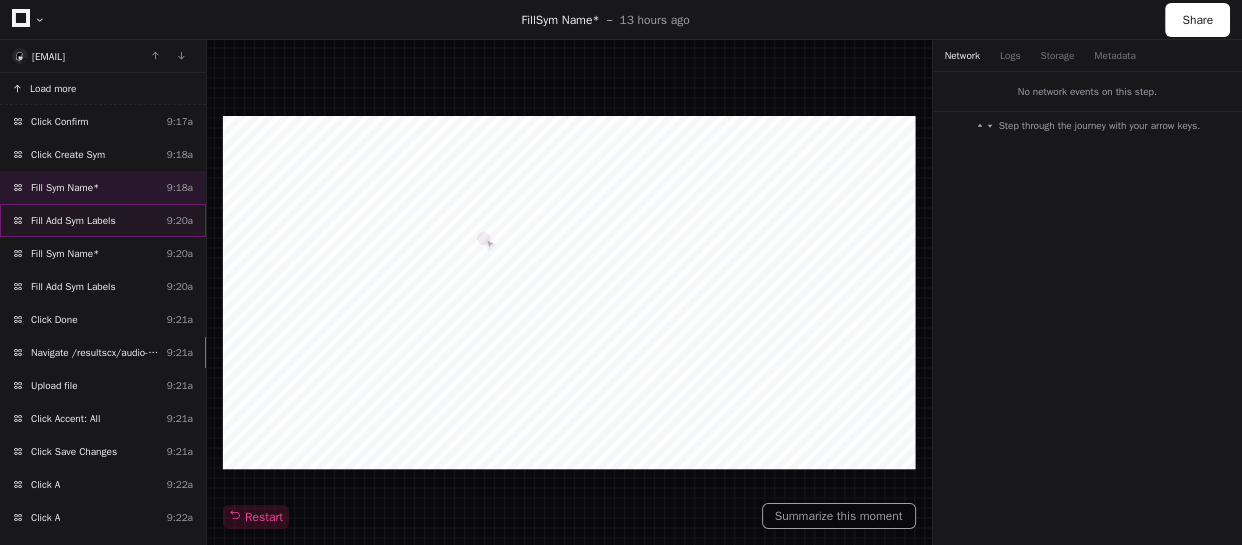 click on "Fill Add Sym Labels  9:20a" 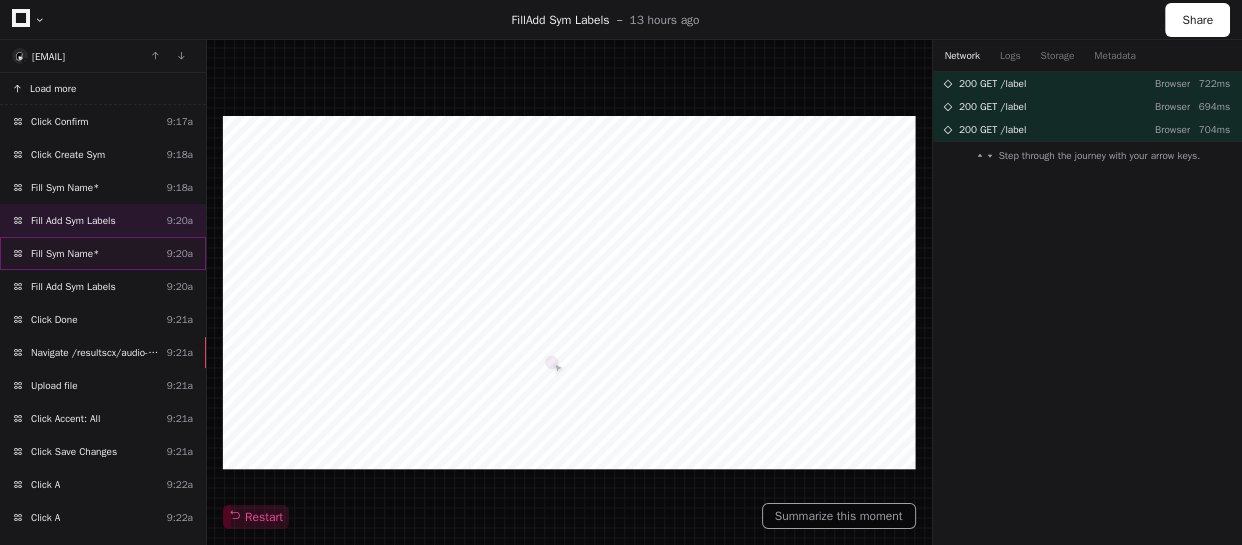 click on "Fill Sym Name*  9:20a" 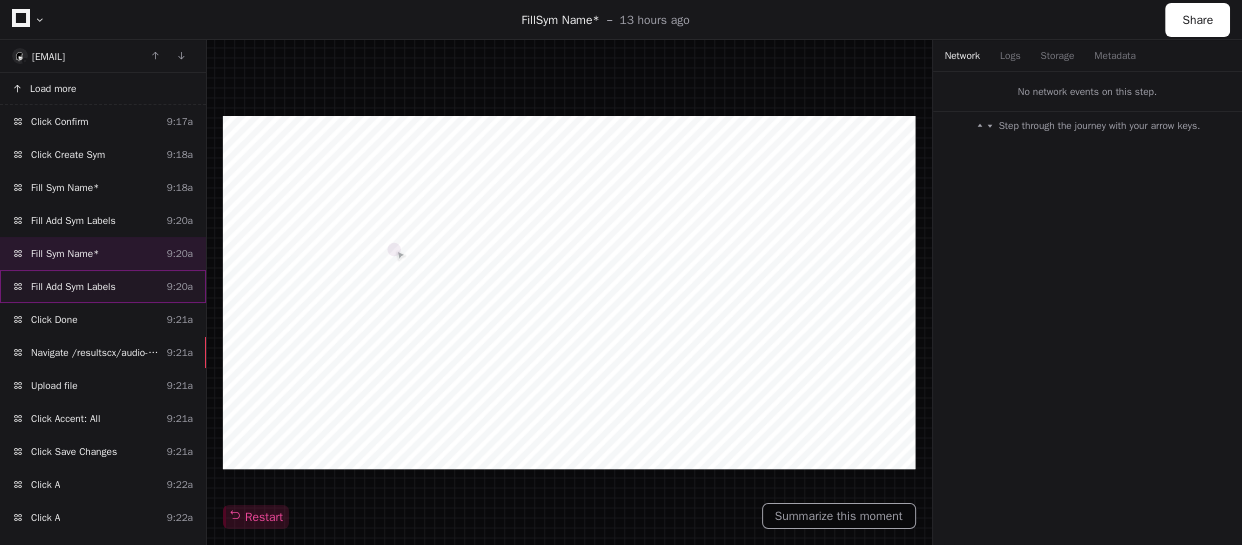 click on "Fill Add Sym Labels  9:20a" 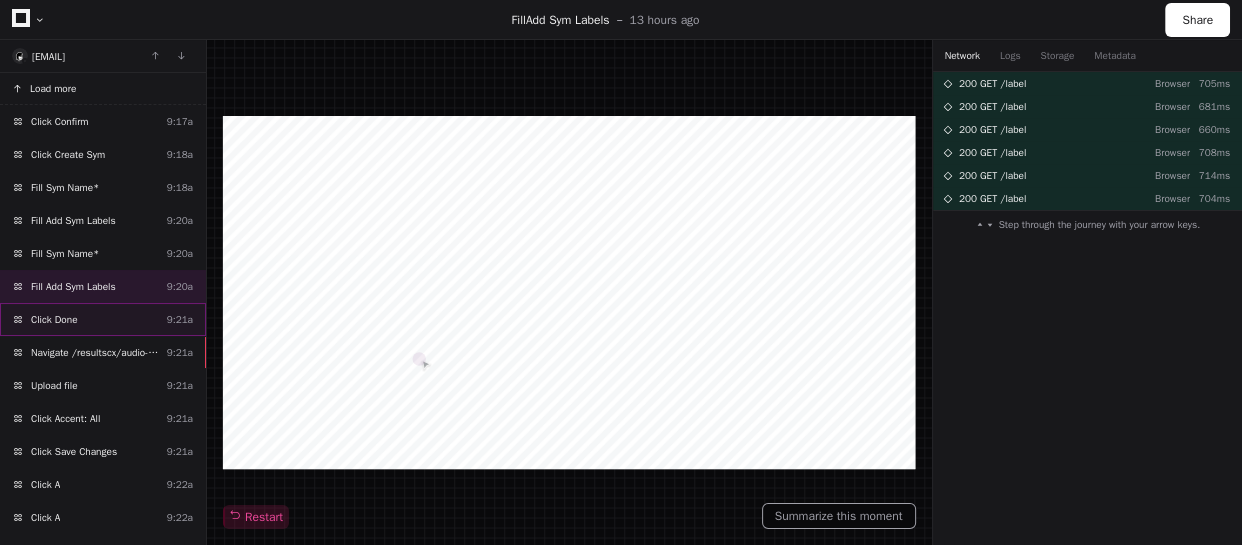 click on "Click Done  9:21a" 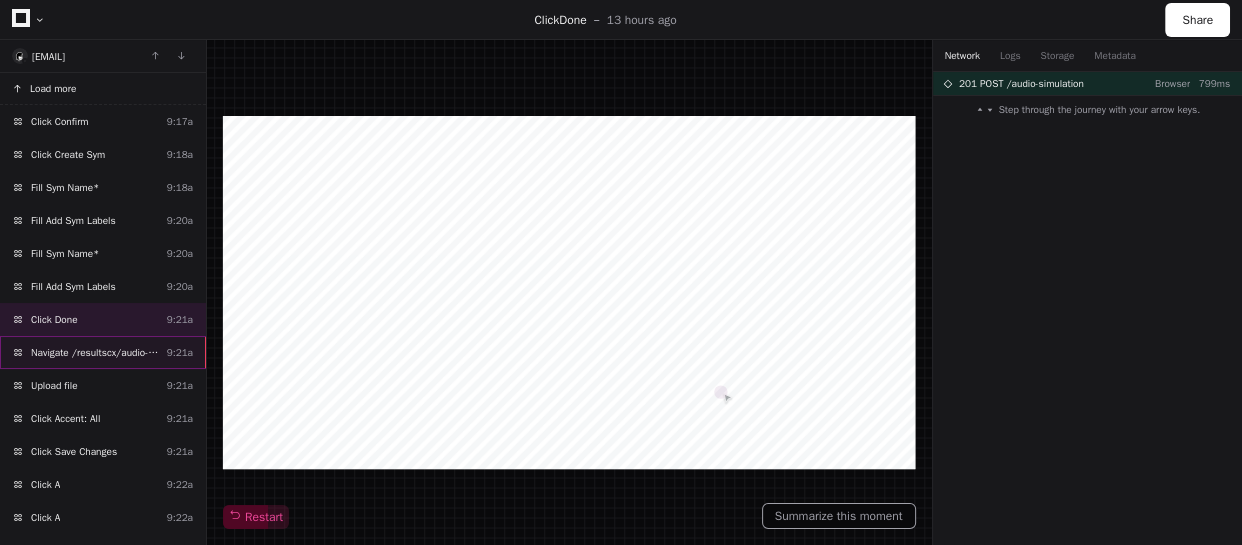 click on "Navigate /resultscx/audio-simulation/*/create-sym" 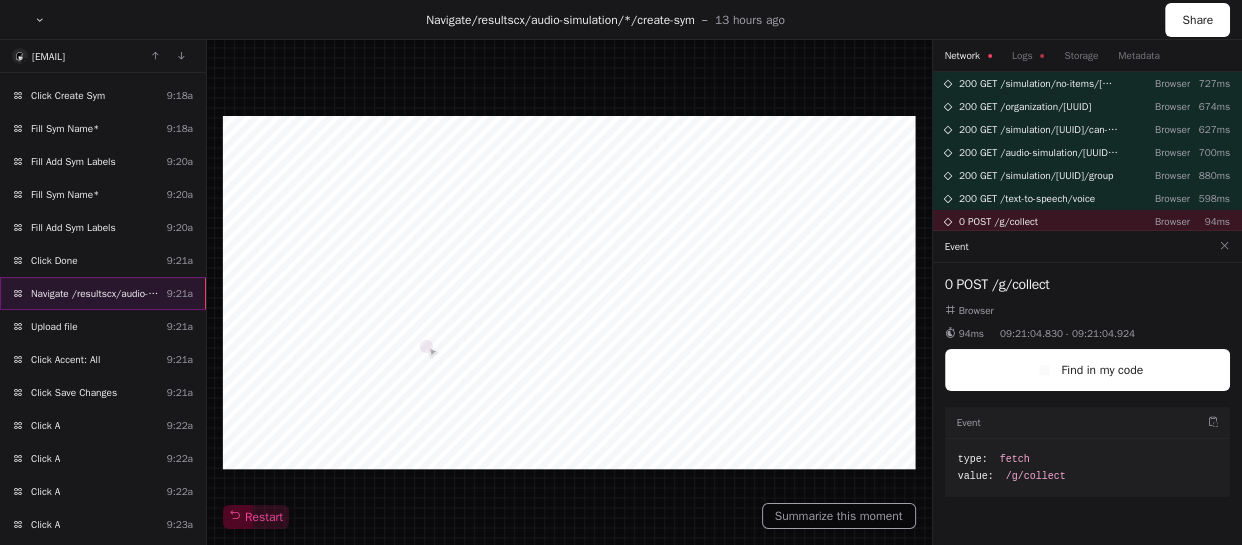 scroll, scrollTop: 90, scrollLeft: 0, axis: vertical 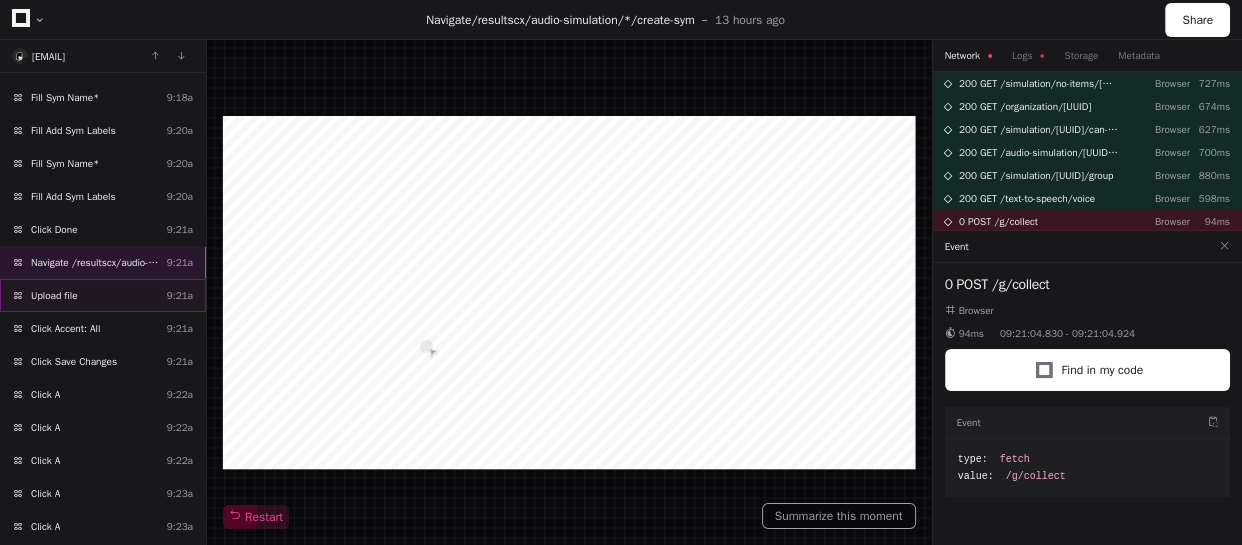 click on "Upload file  9:21a" 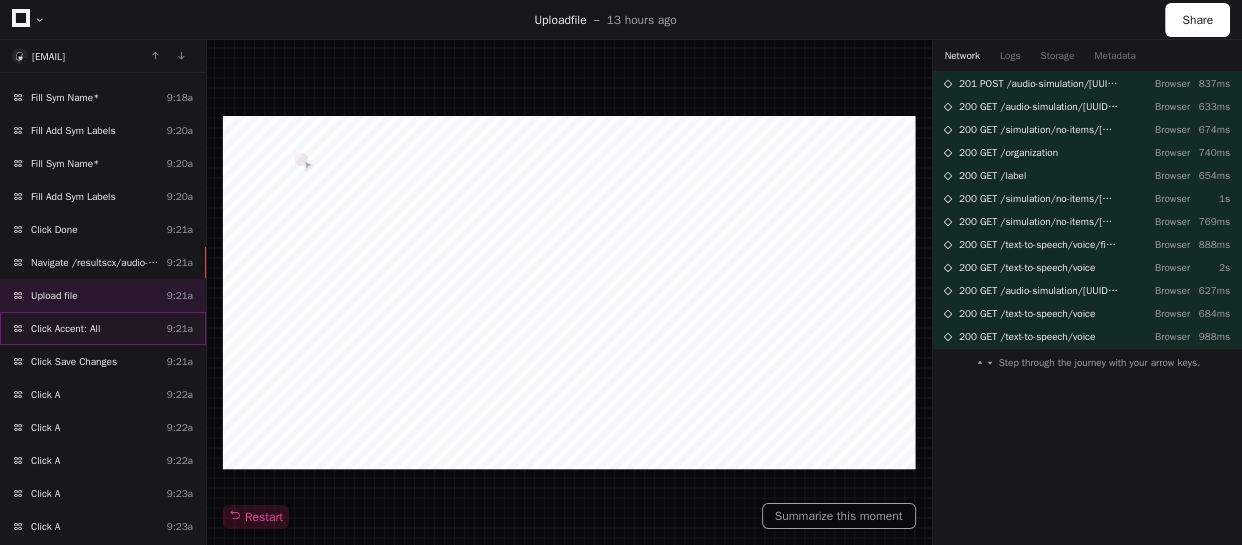 click on "Click Accent: All  9:21a" 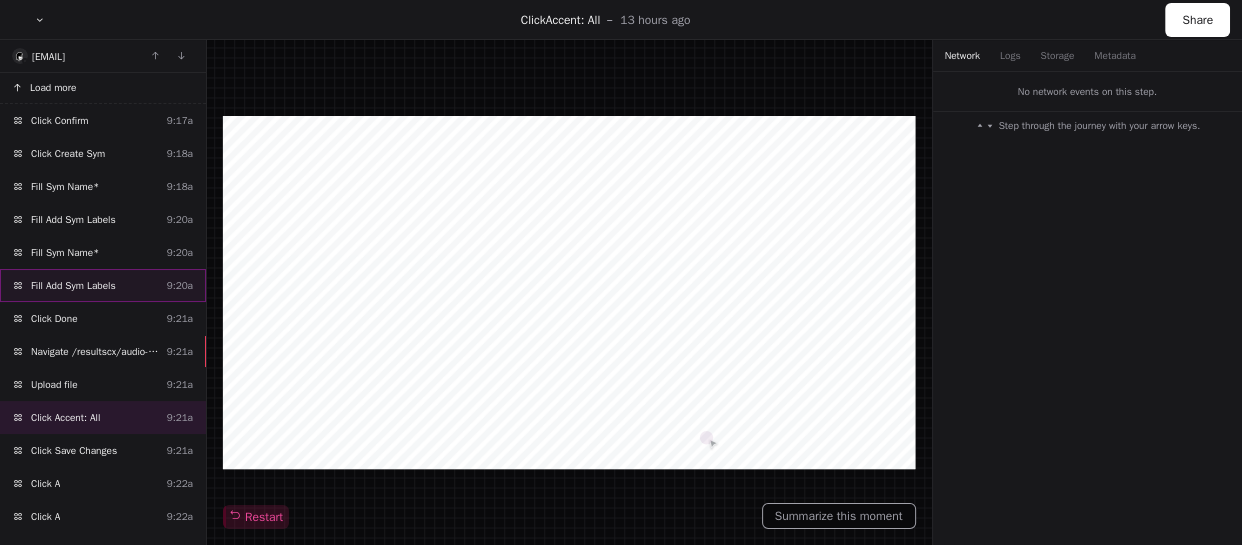 scroll, scrollTop: 0, scrollLeft: 0, axis: both 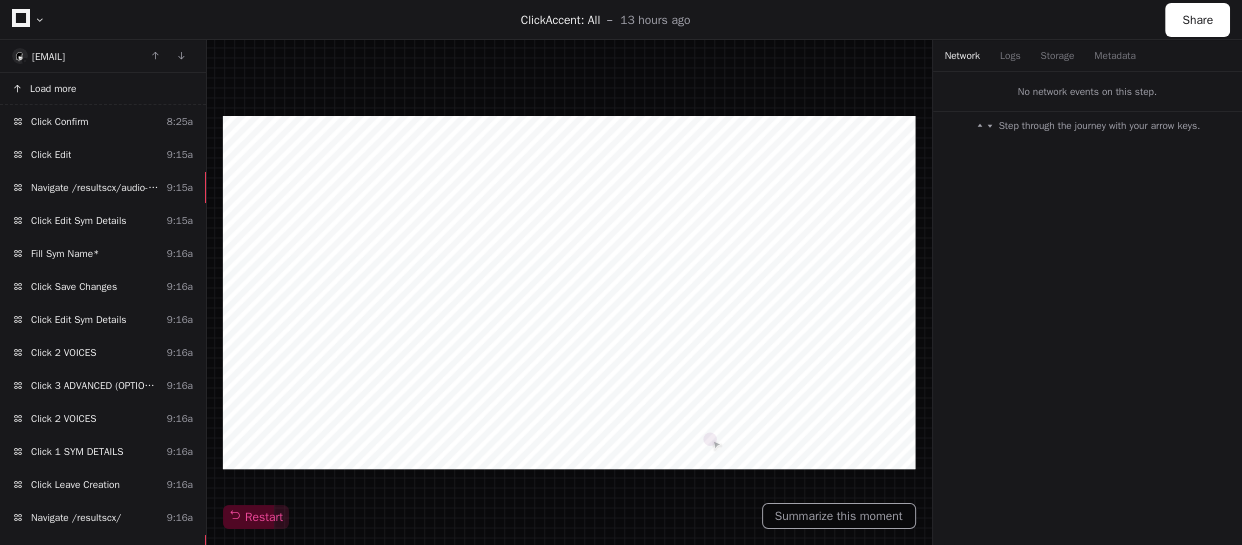 click on "Load more" 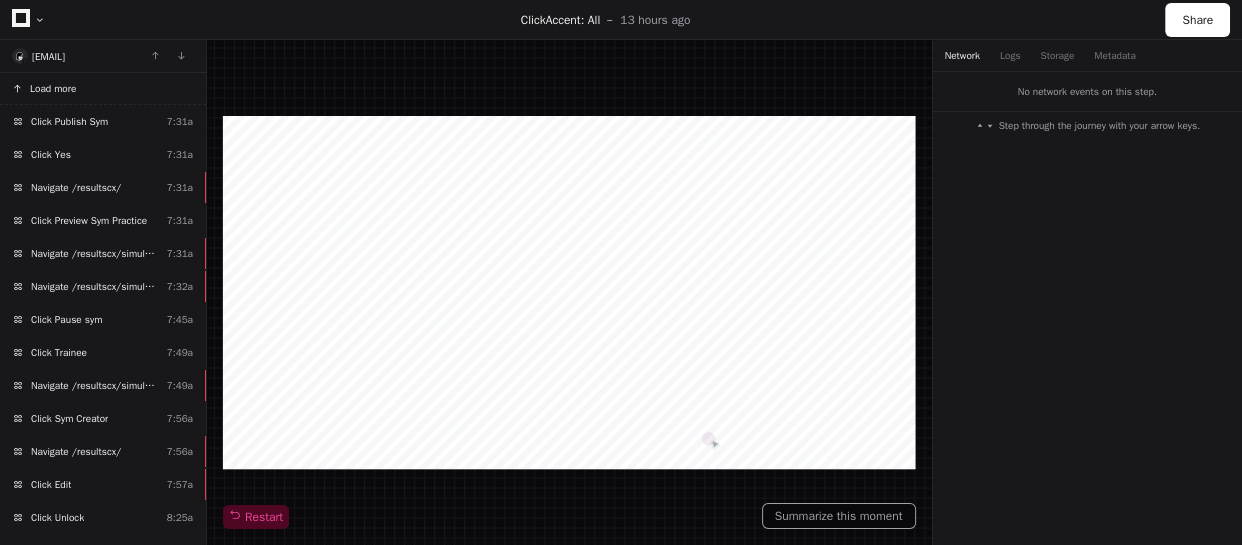 click on "Load more" 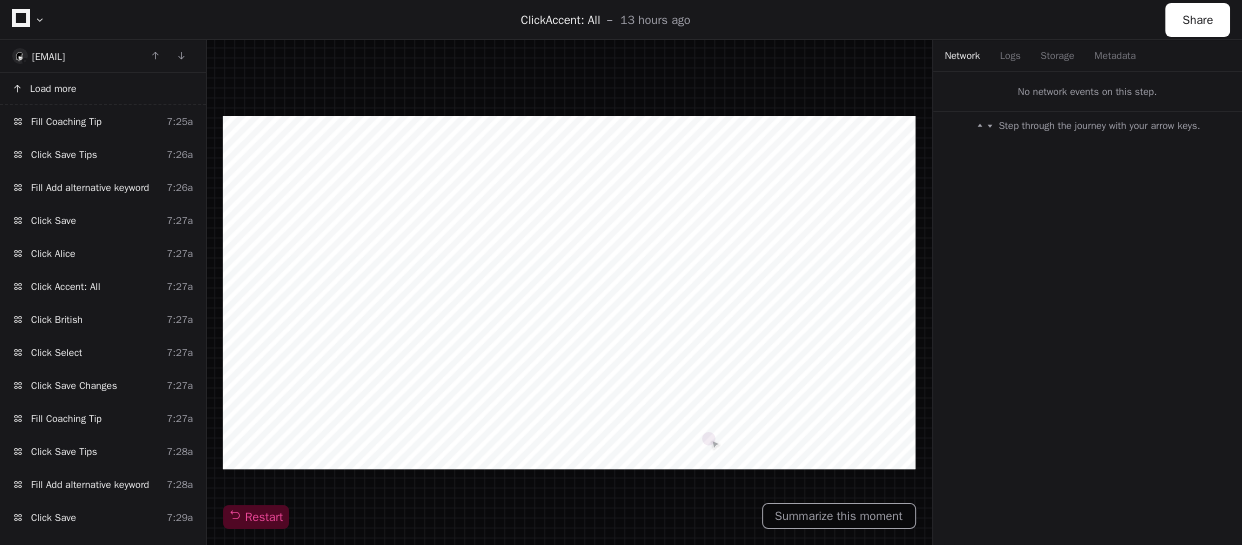 click on "Load more" 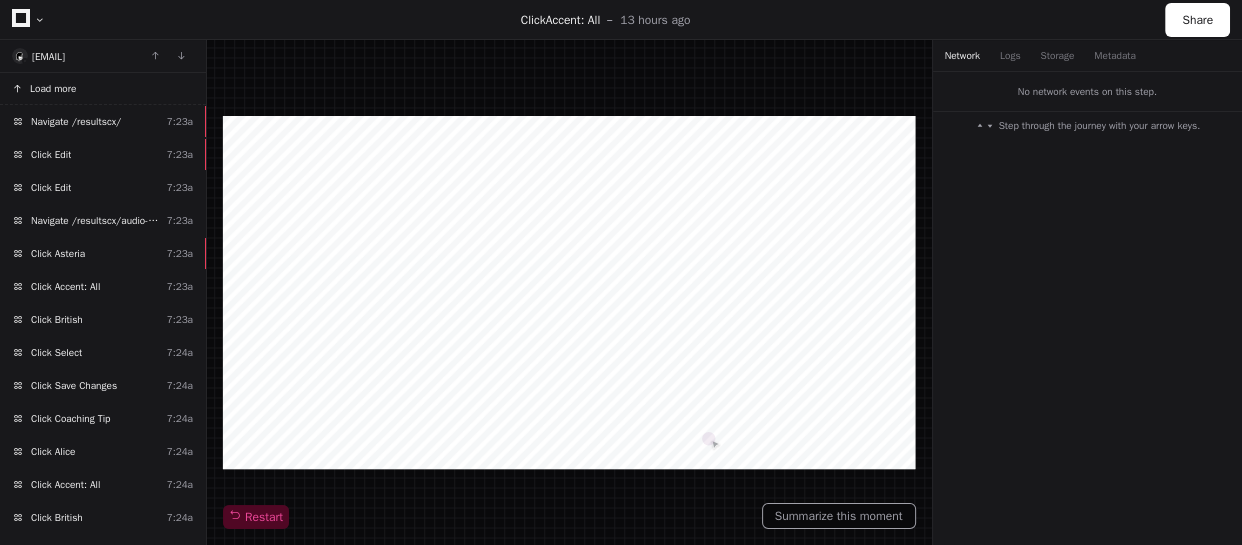 click on "Load more" 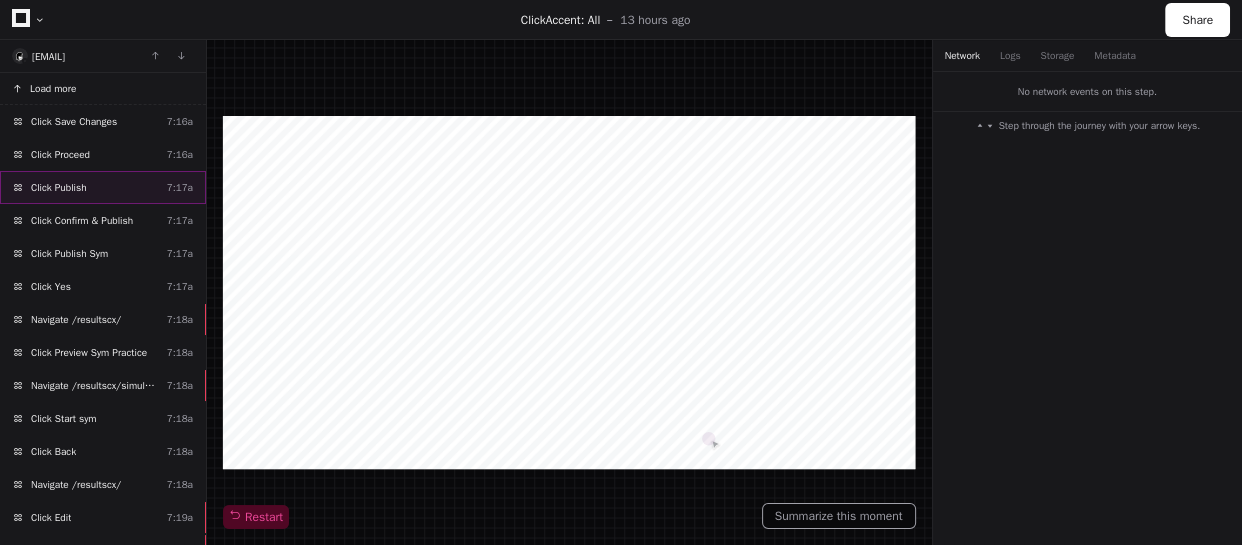 click on "Click Publish  7:17a" 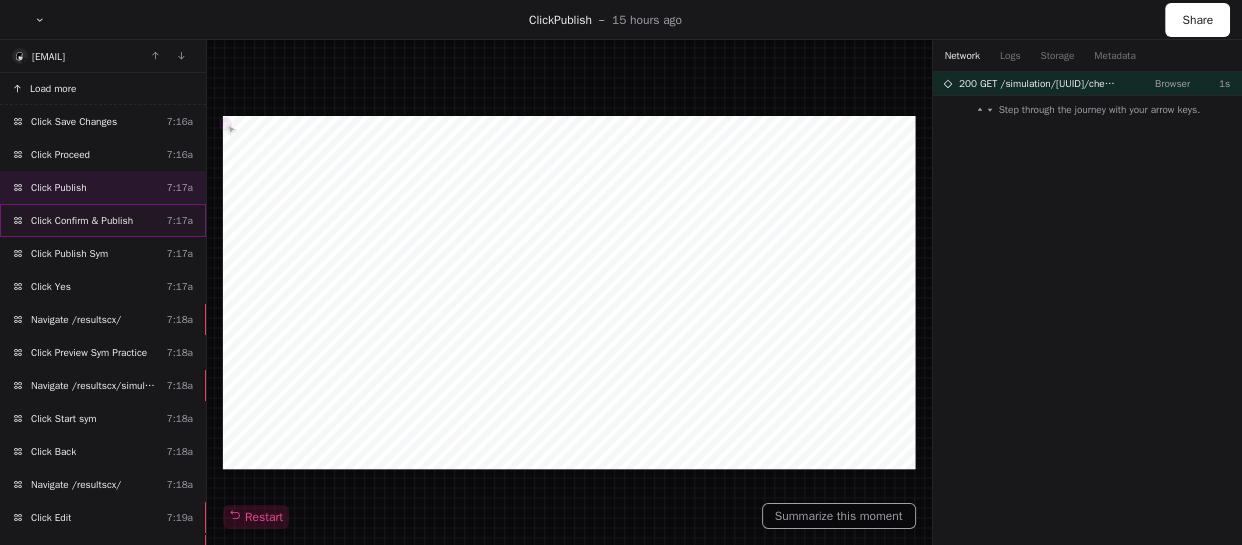 click on "Click Confirm & Publish  7:17a" 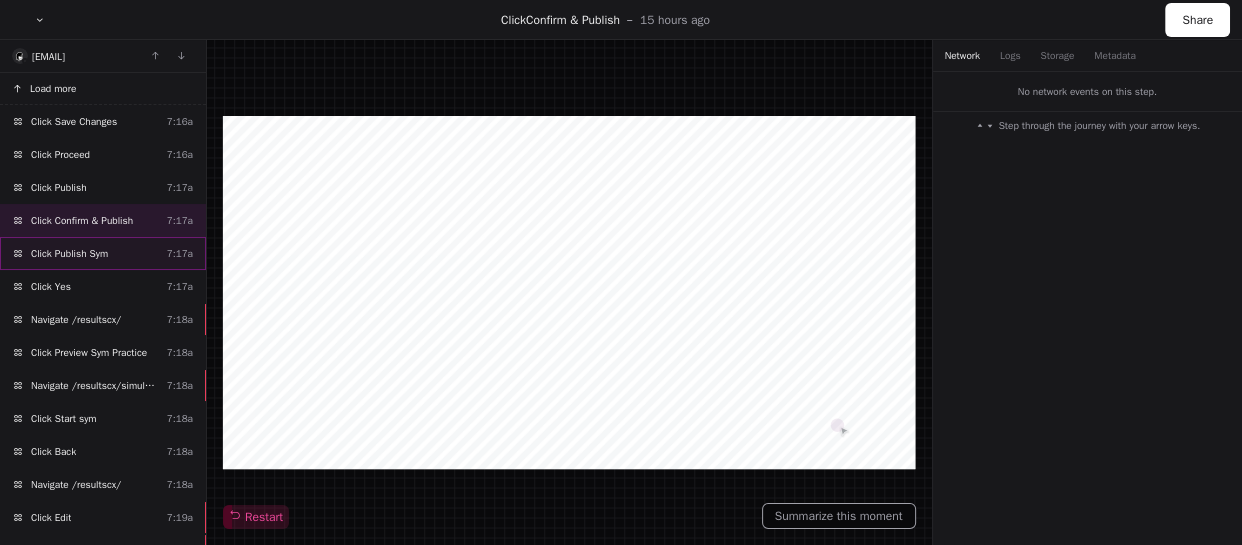 click on "Click Publish Sym  7:17a" 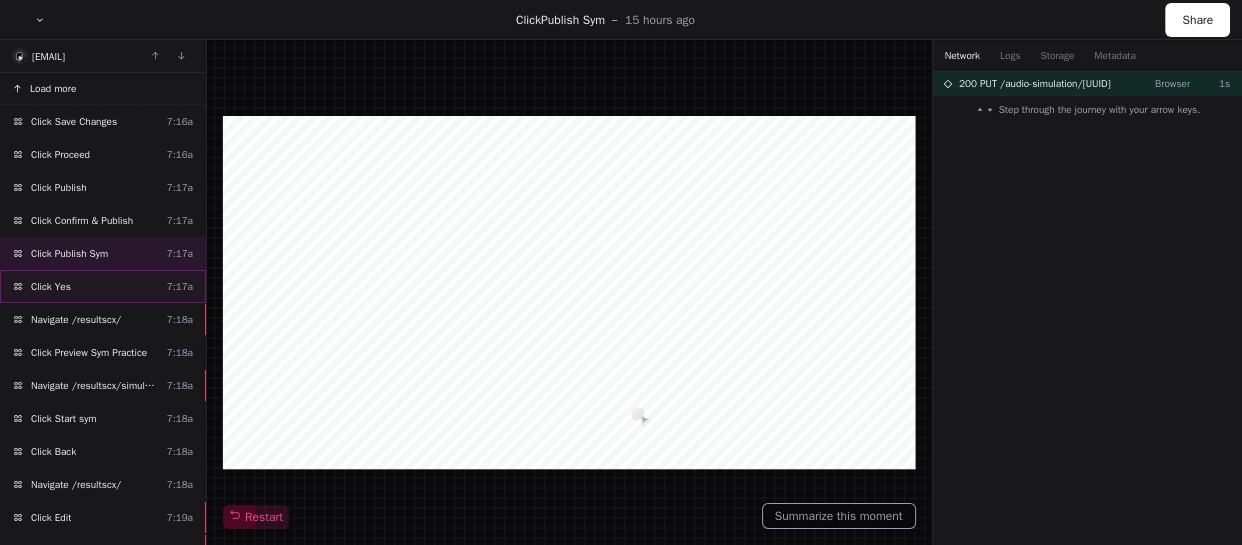 click on "Click Yes  7:17a" 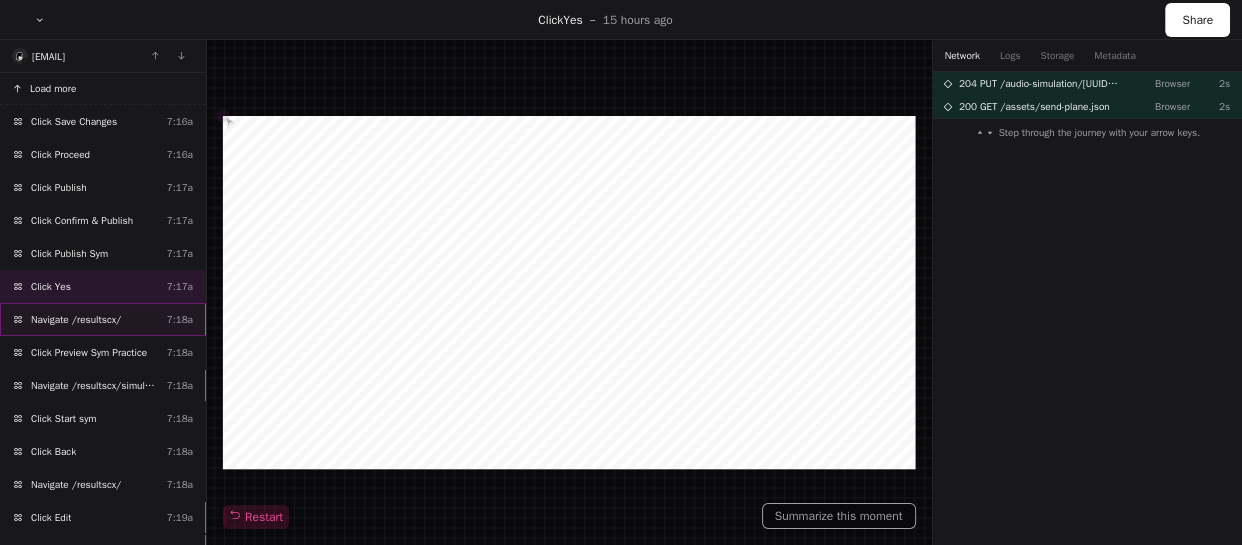 click on "Navigate /resultscx/  7:18a" 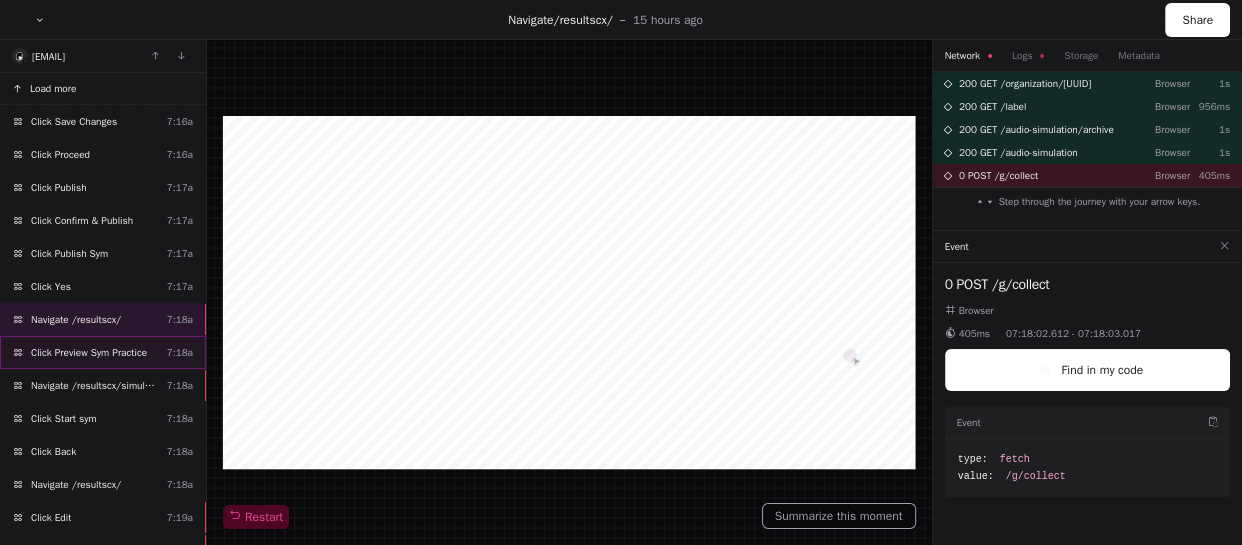 click on "Click Preview Sym Practice  7:18a" 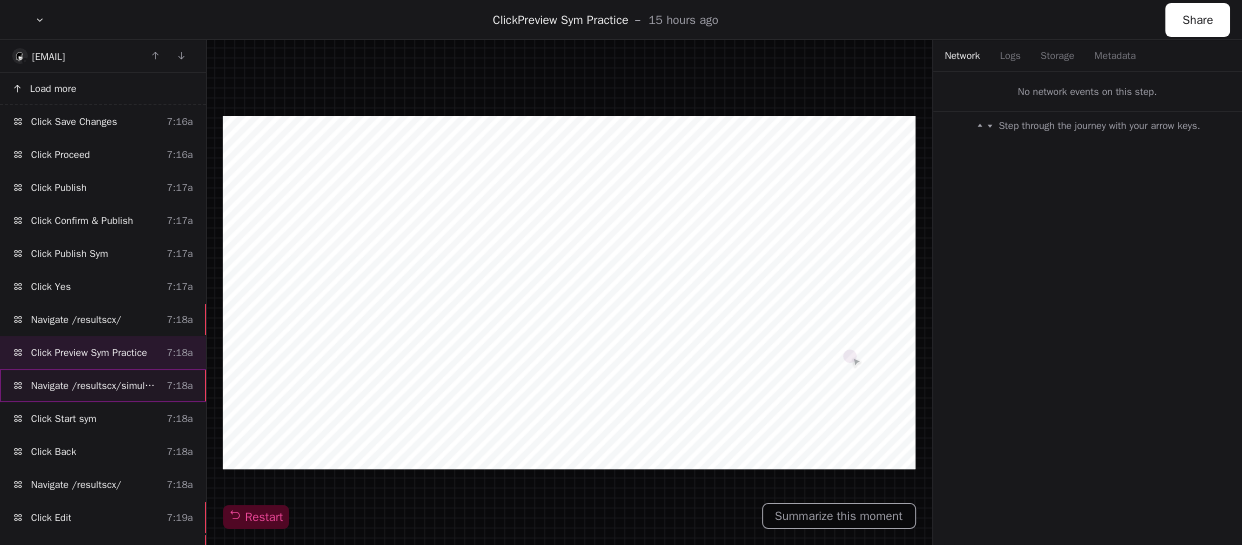 click on "Navigate /resultscx/simulation/*/preview_practice  7:18a" 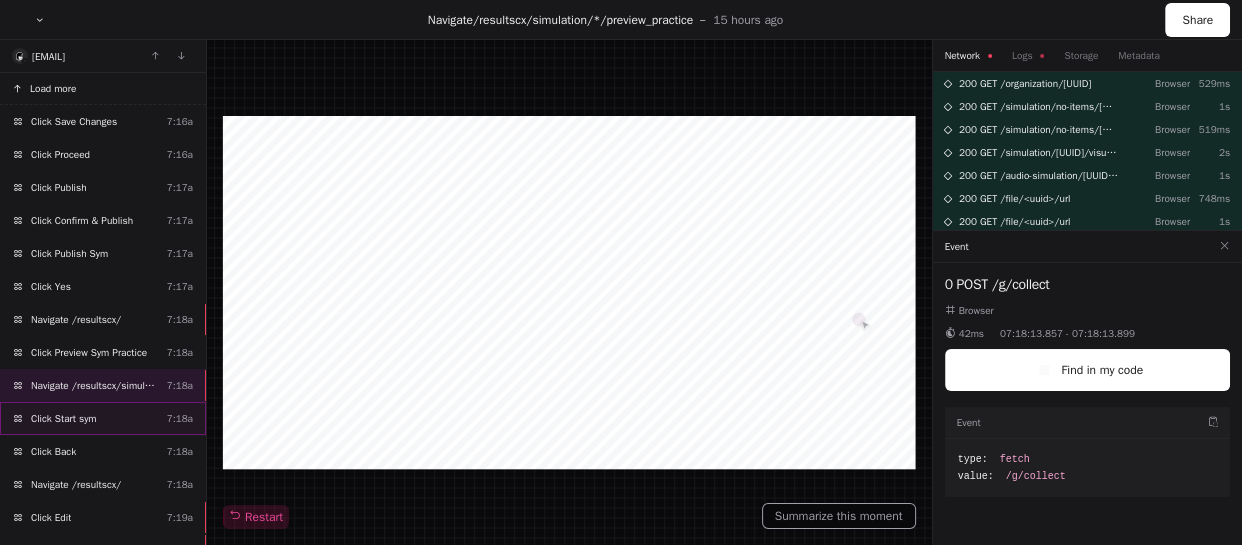 click on "Click Start sym  7:18a" 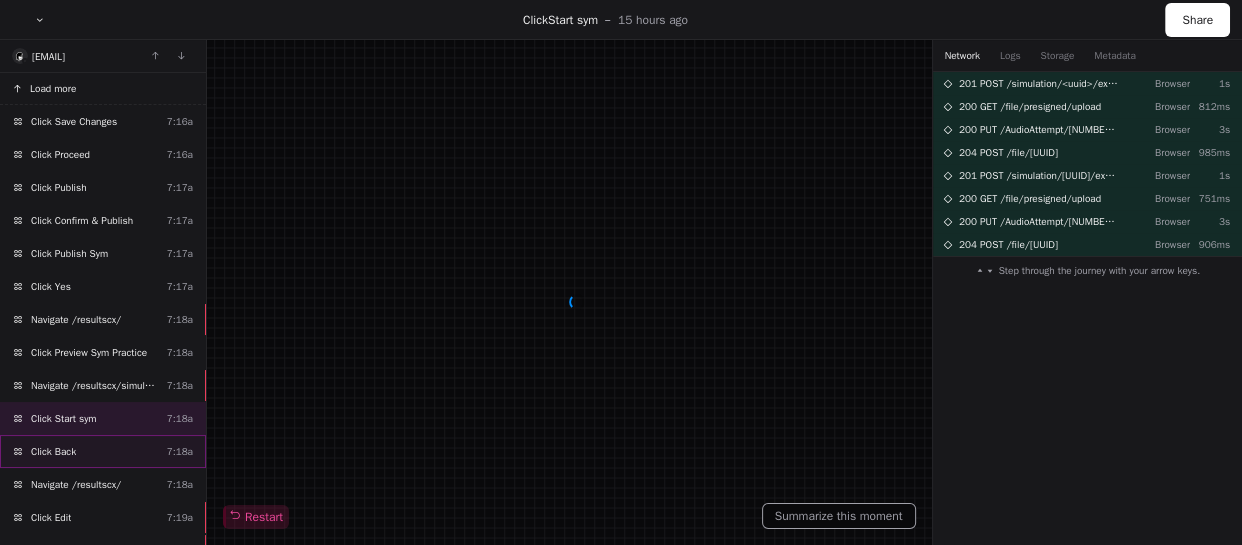 click on "Click Back  7:18a" 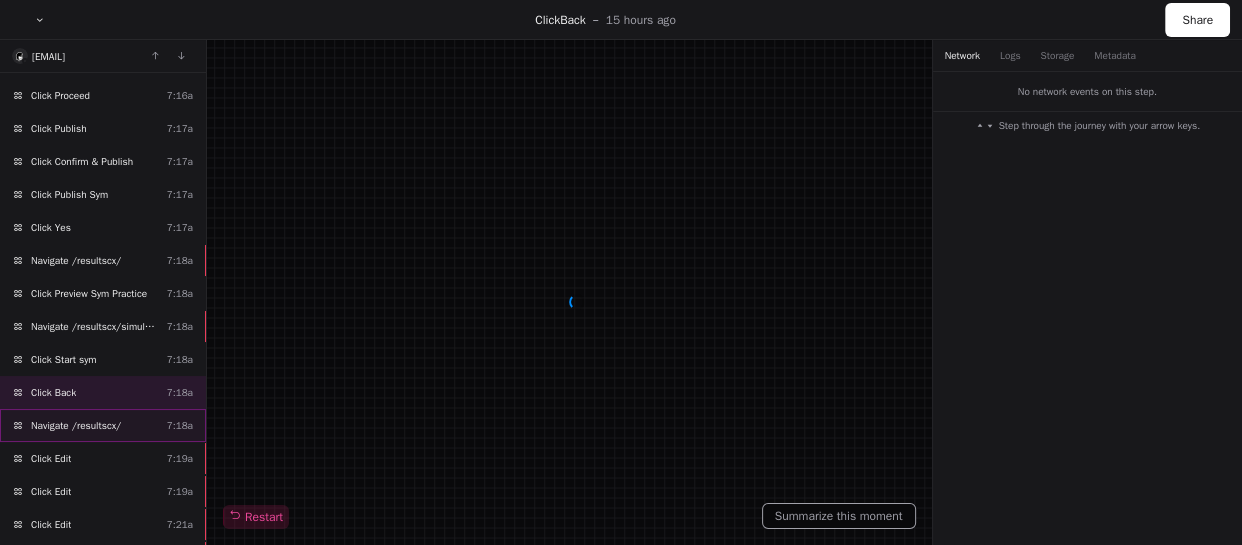 scroll, scrollTop: 90, scrollLeft: 0, axis: vertical 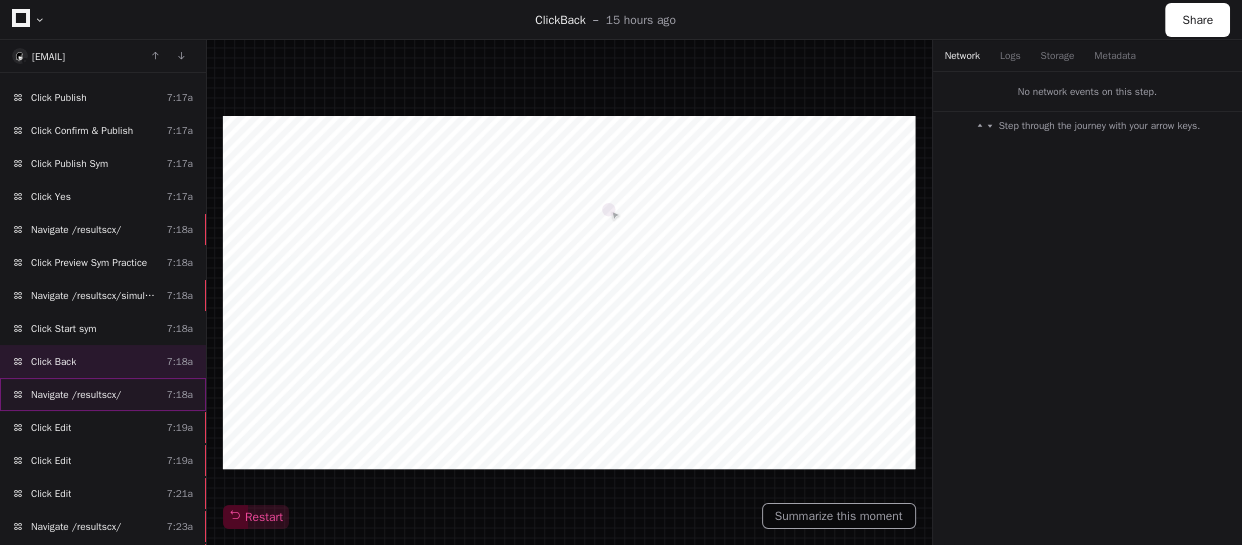 click on "Click Edit  7:19a" 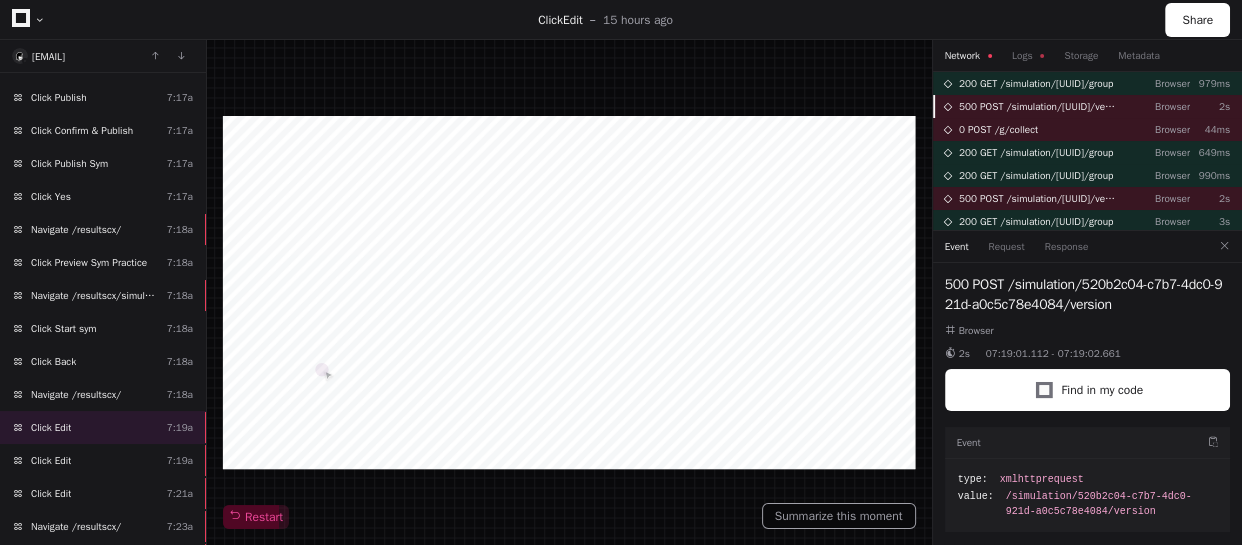 click on "500 POST /simulation/[UUID]/version Browser 2s" 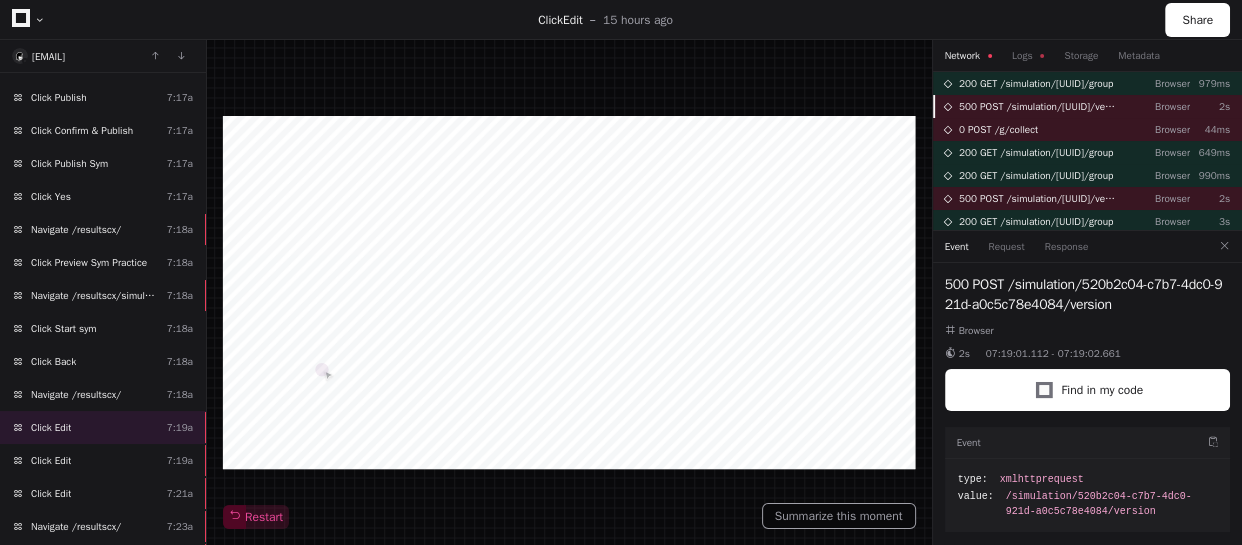 click on "500 POST /simulation/[UUID]/version" 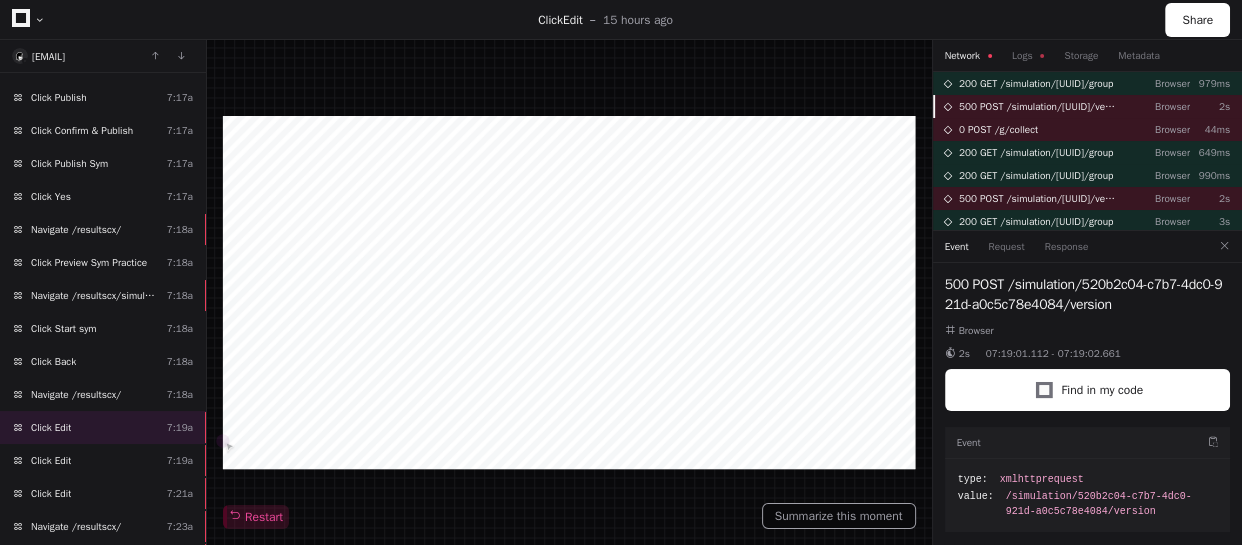 click on "500 POST /simulation/[UUID]/version" 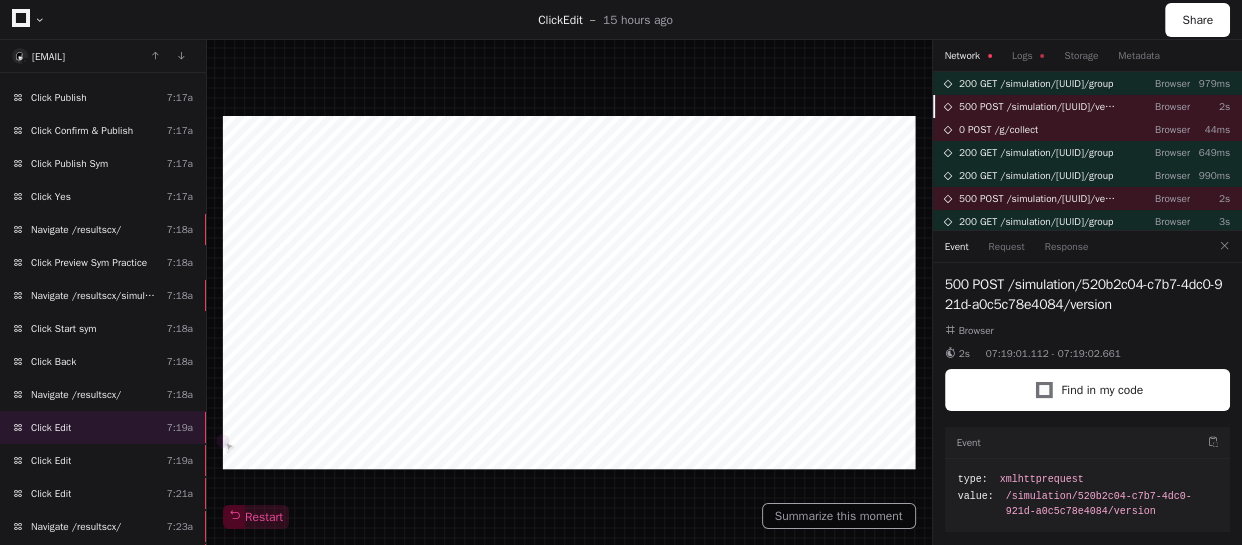 click on "500 POST /simulation/[UUID]/version" 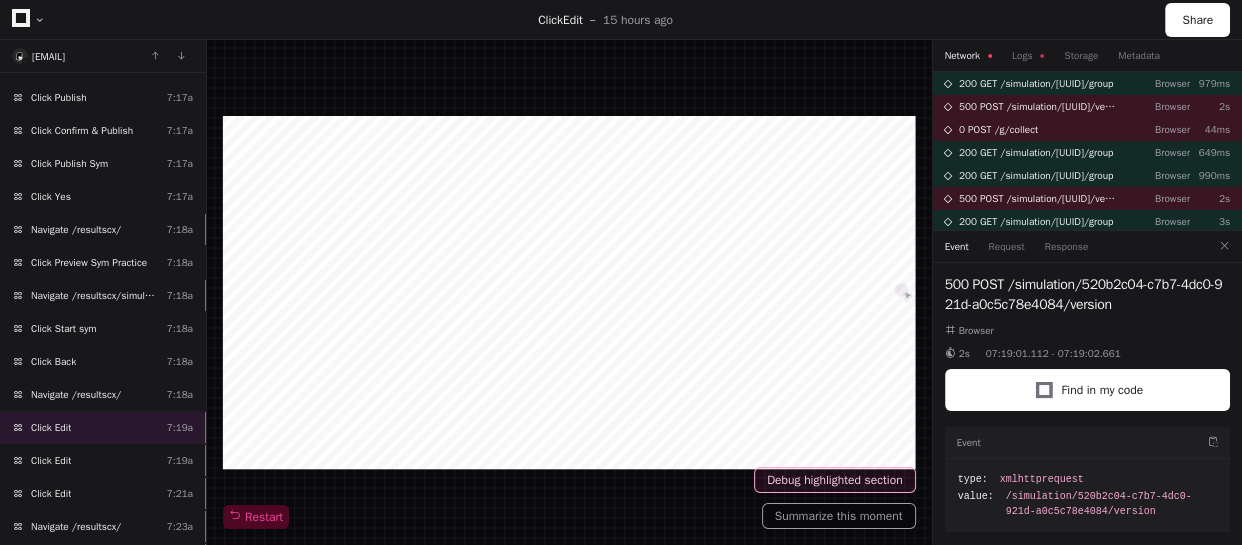 drag, startPoint x: 1108, startPoint y: 310, endPoint x: 936, endPoint y: 291, distance: 173.04623 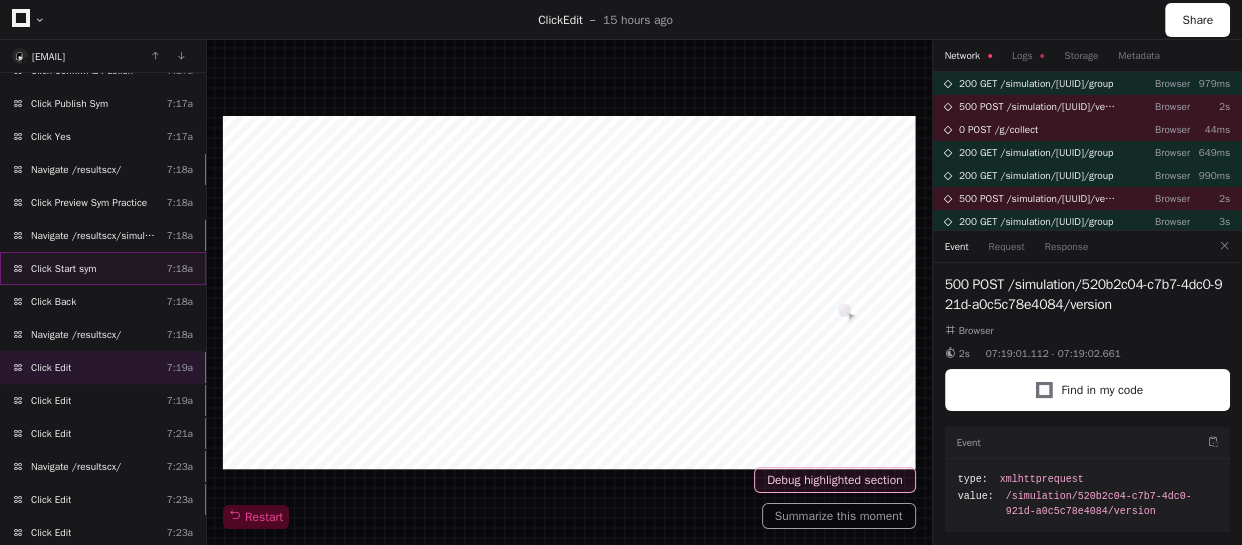 scroll, scrollTop: 181, scrollLeft: 0, axis: vertical 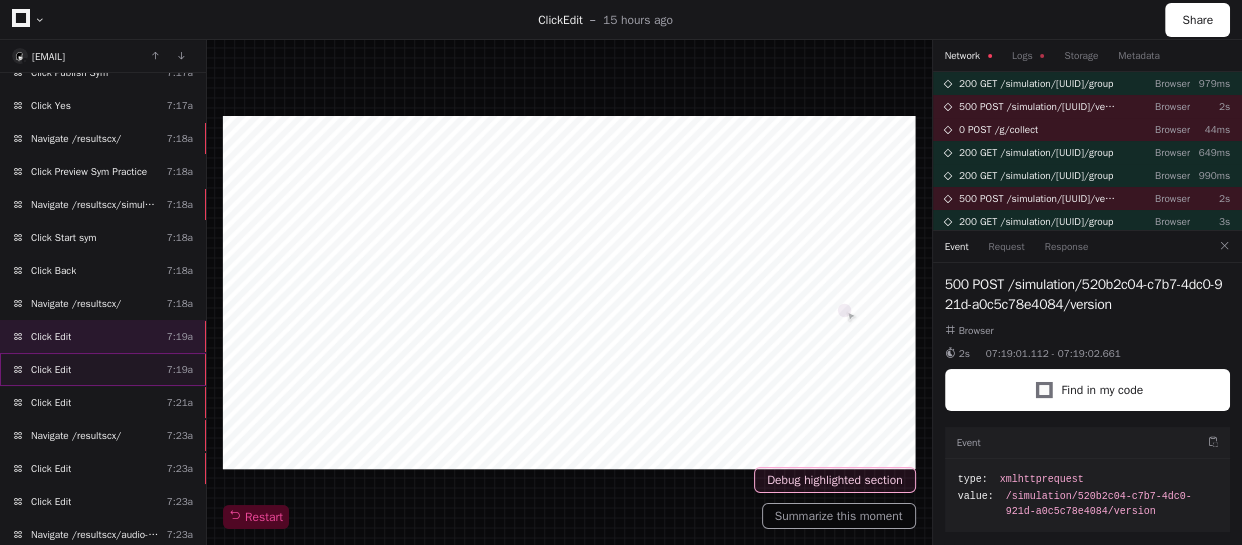 click on "Click Edit  7:19a" 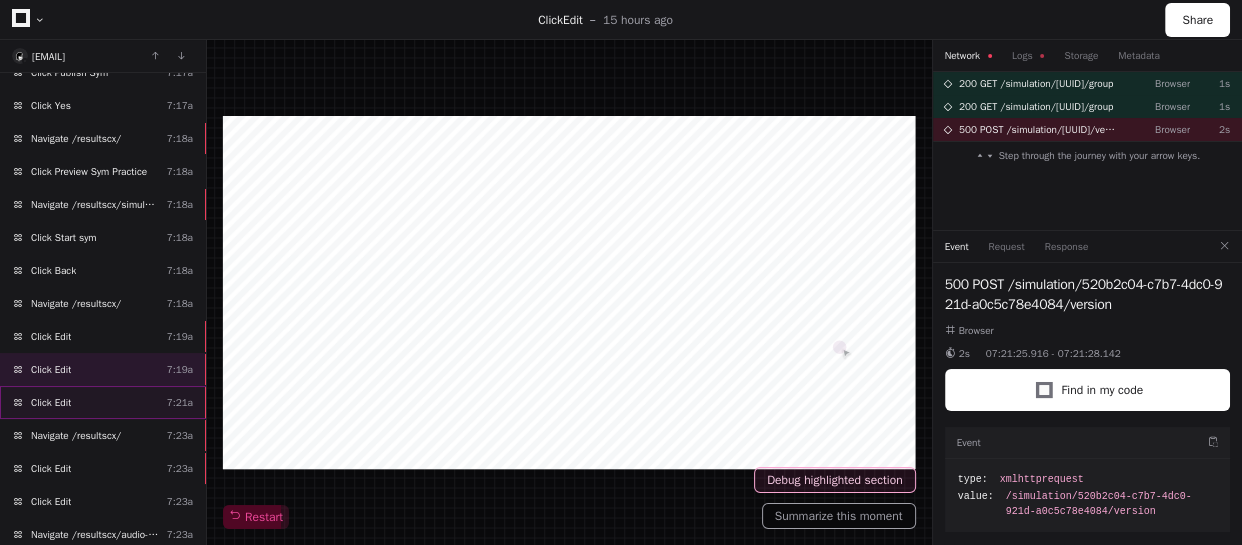 click on "Click Edit  7:21a" 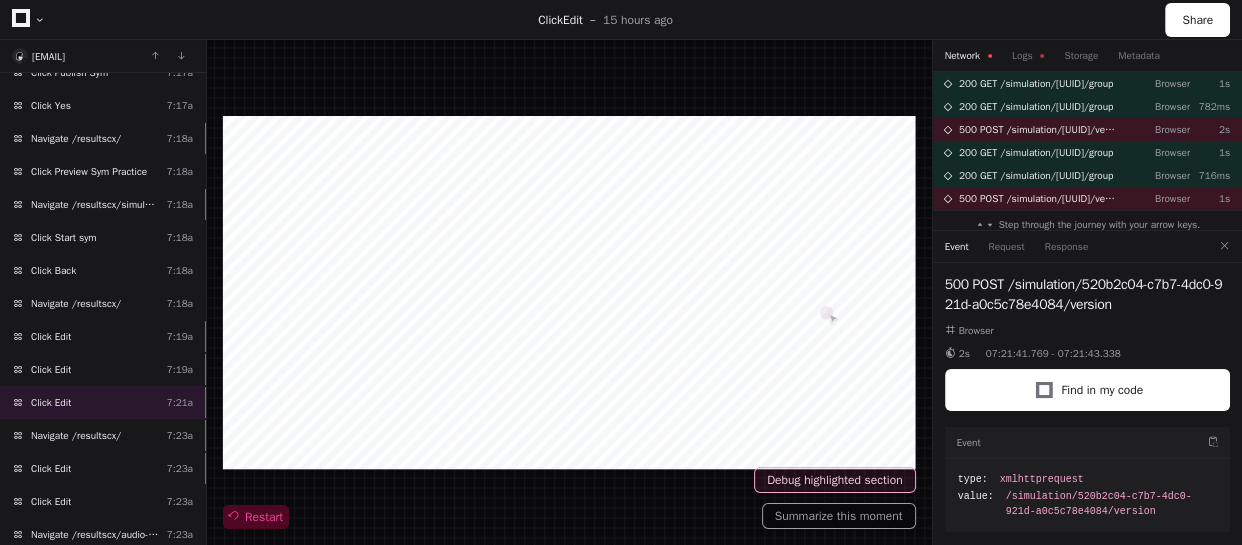 click on "Restart" 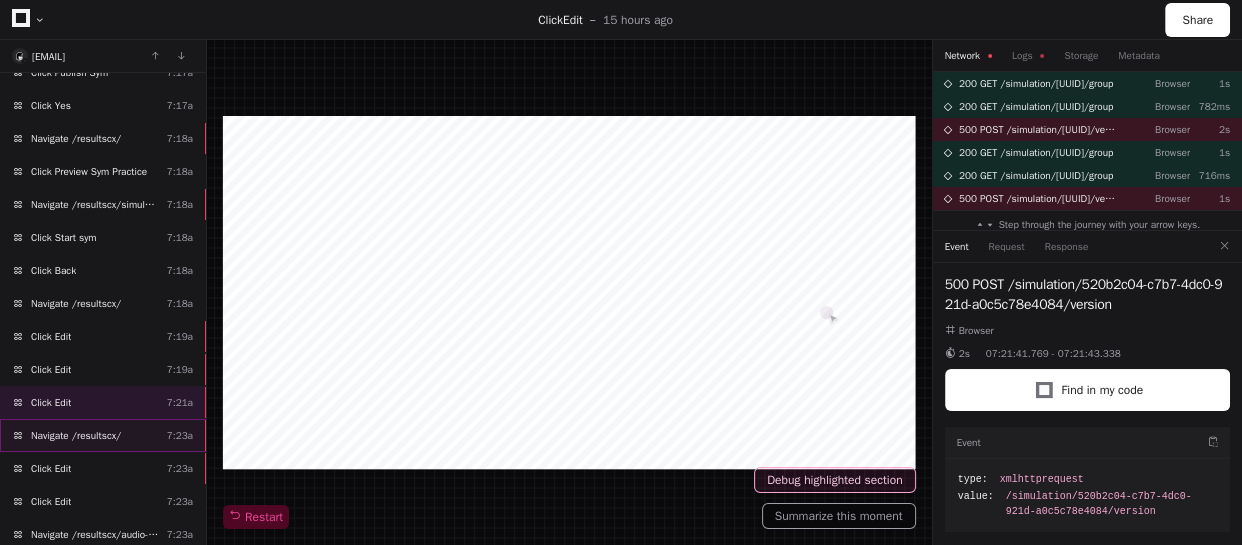 click on "Navigate /resultscx/  7:23a" 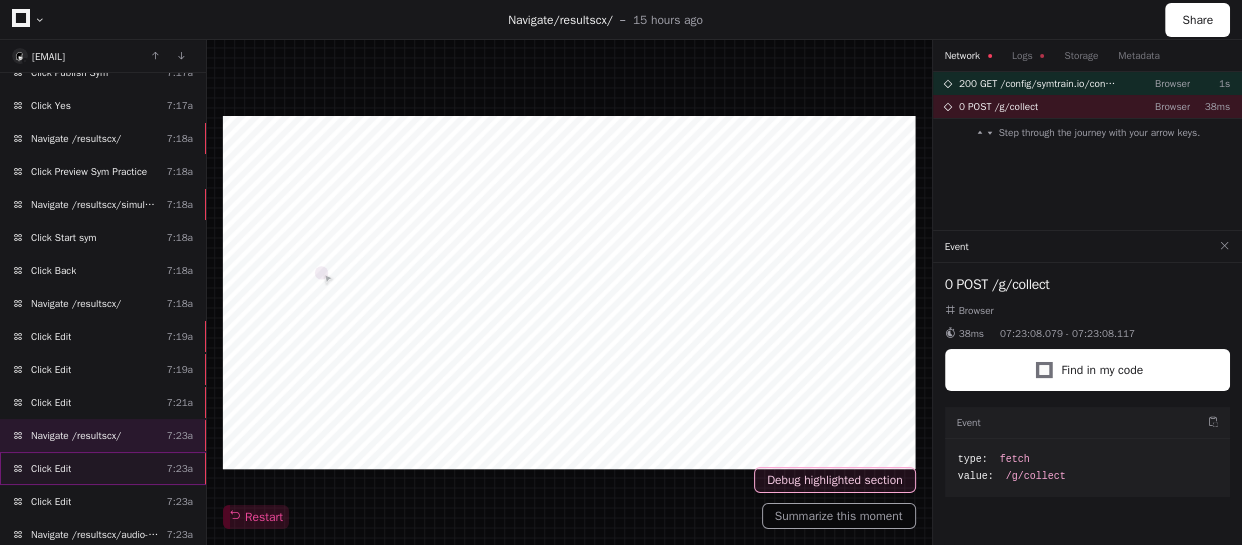 click on "Click Edit  7:23a" 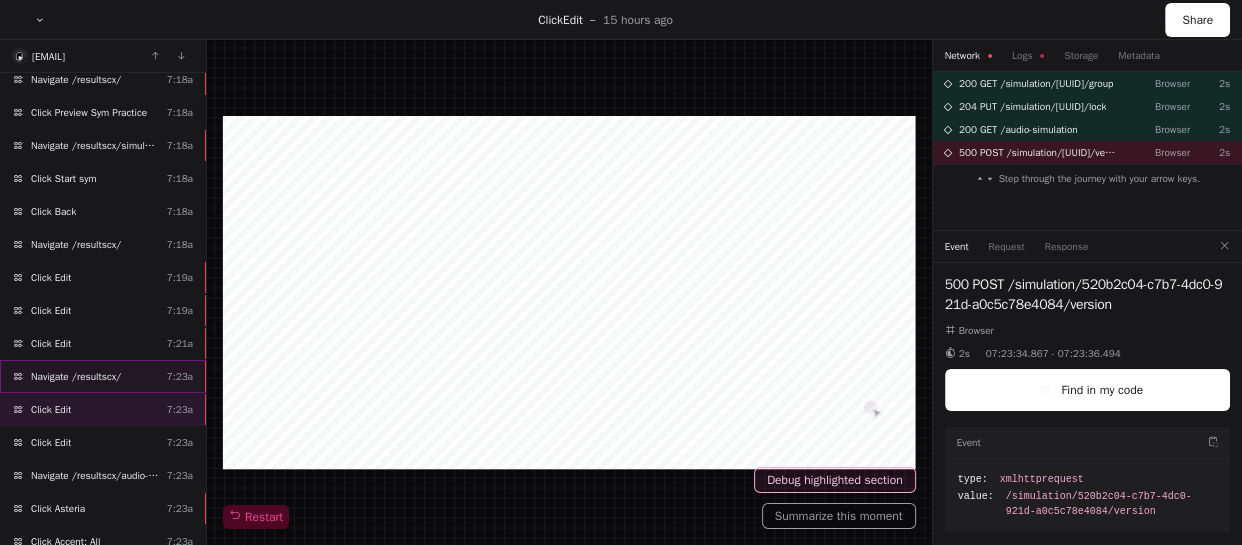 scroll, scrollTop: 272, scrollLeft: 0, axis: vertical 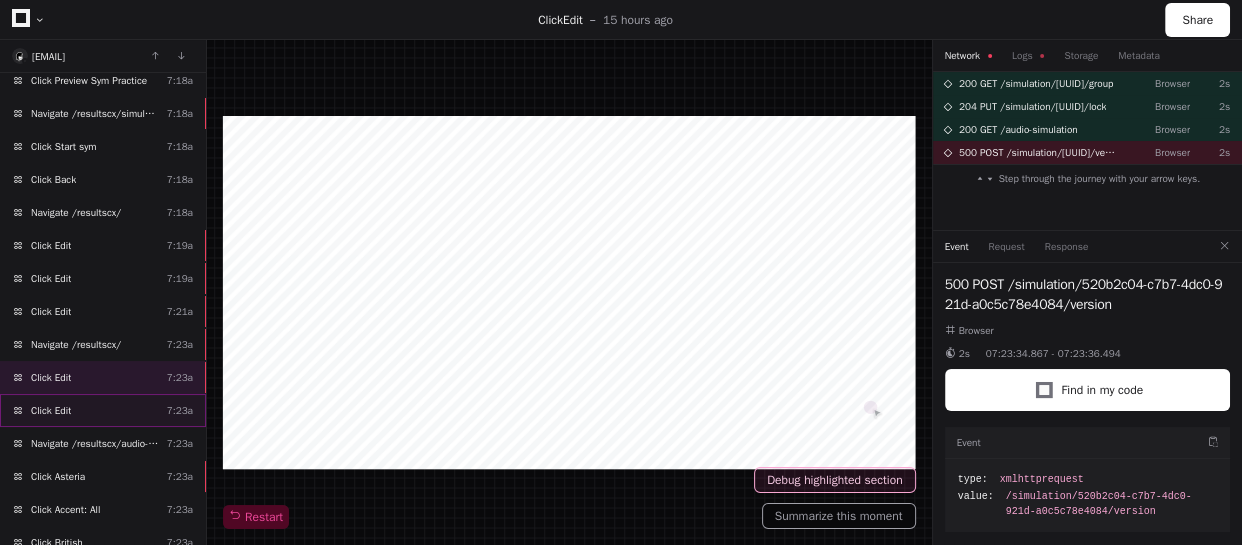 click on "Click Edit  7:23a" 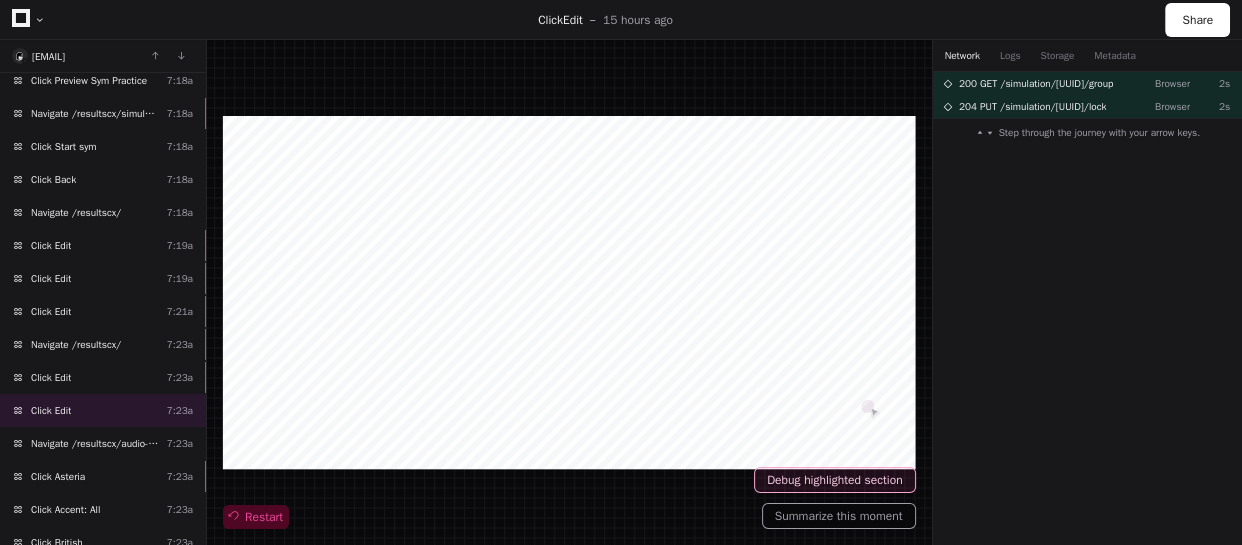 click on "Restart" 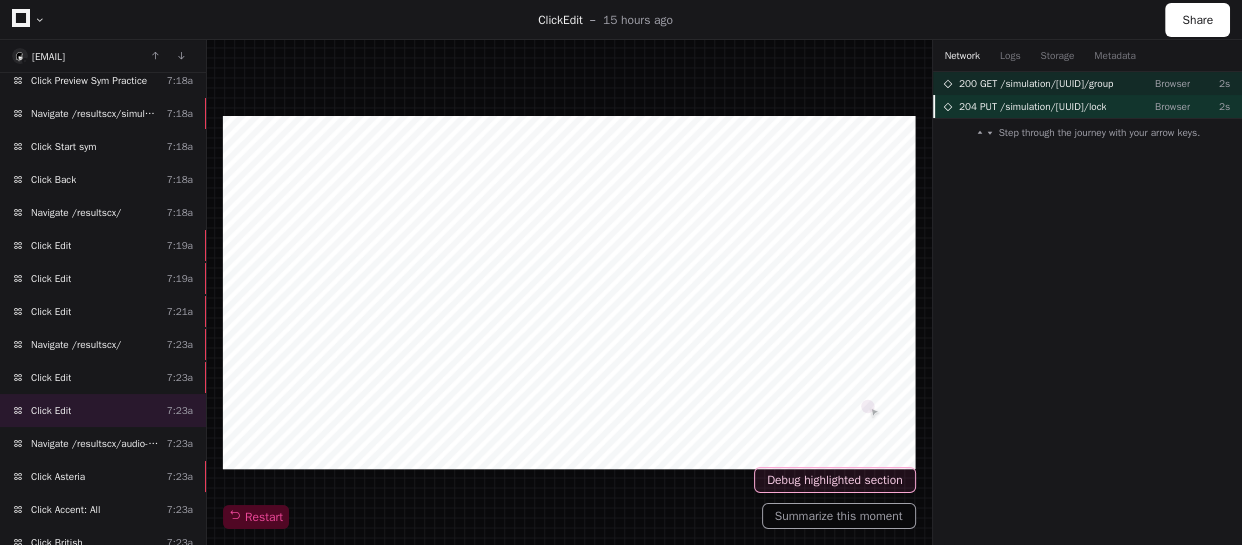 click on "204 PUT /simulation/[UUID]/lock" 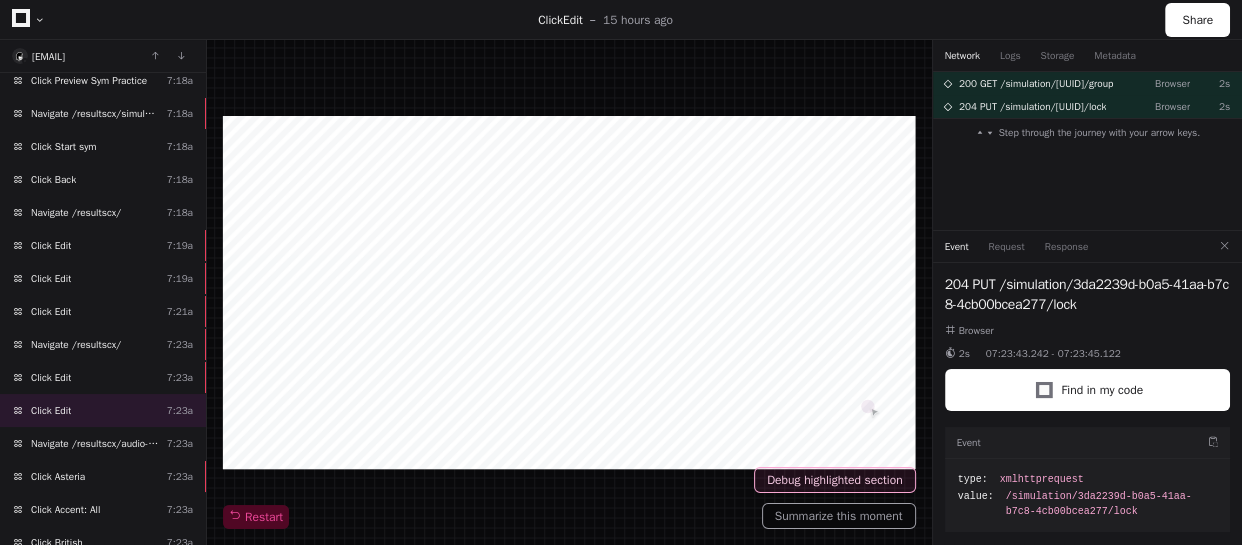 drag, startPoint x: 1076, startPoint y: 305, endPoint x: 946, endPoint y: 288, distance: 131.10683 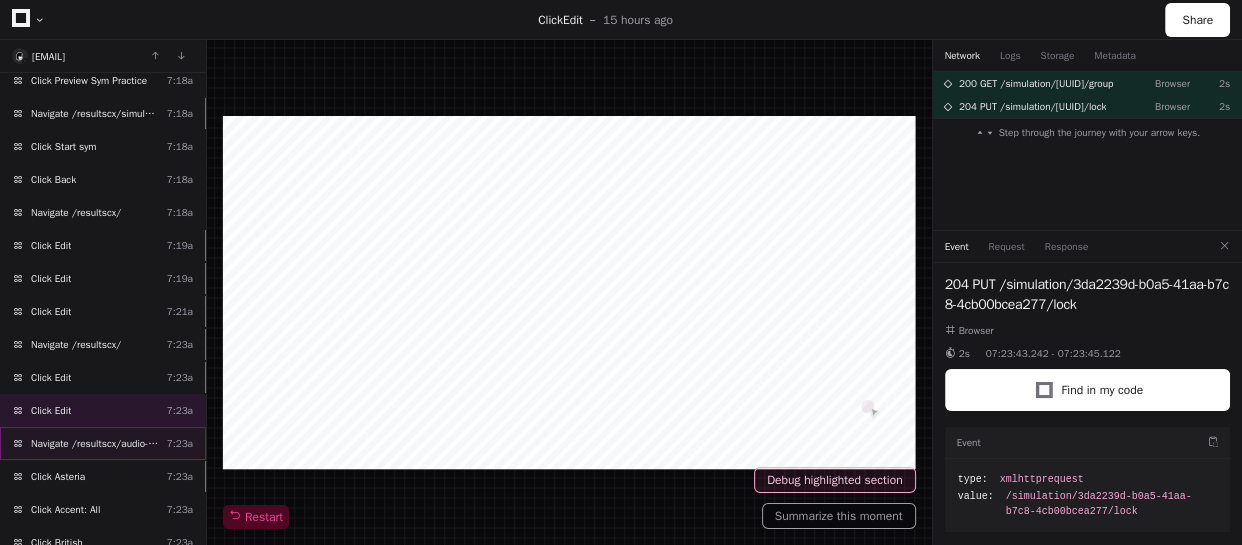 click on "Navigate /resultscx/audio-simulation/*/create-sym" 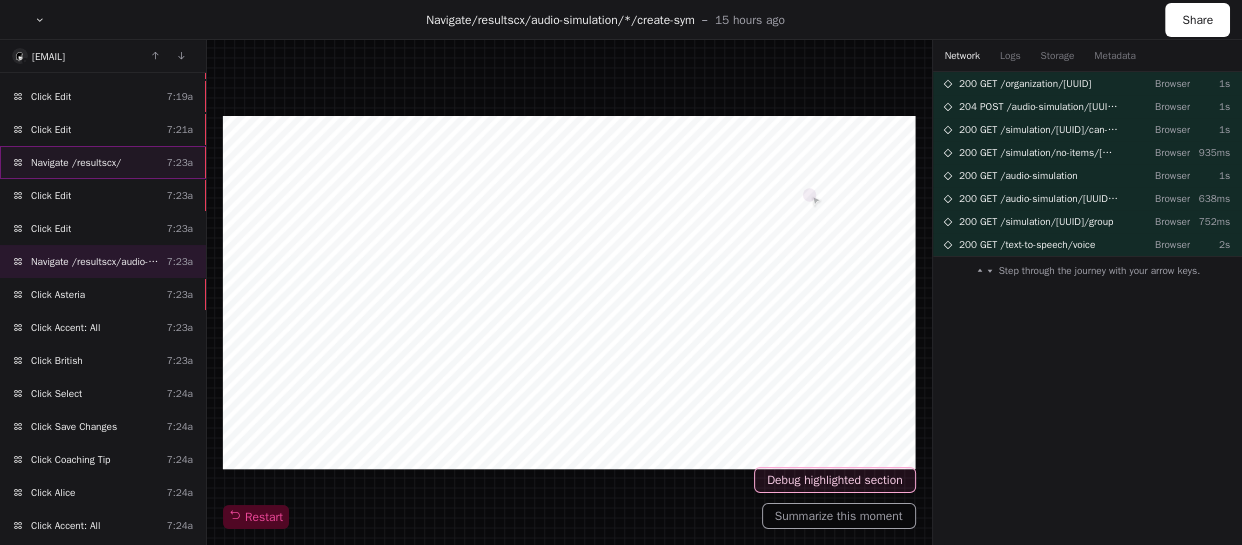 scroll, scrollTop: 363, scrollLeft: 0, axis: vertical 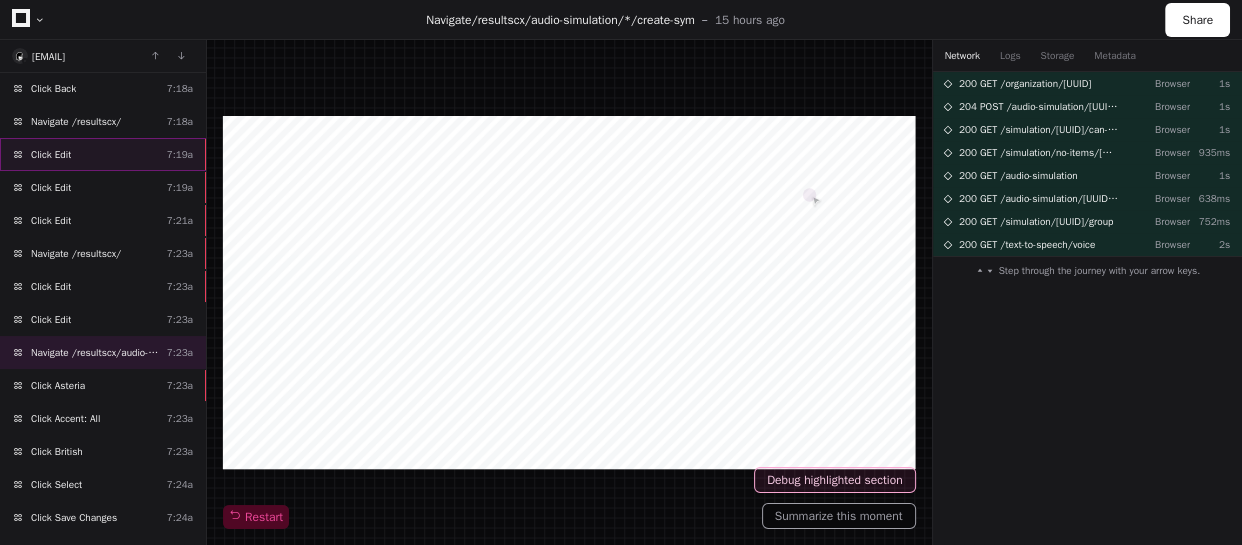 click on "Click Edit  7:19a" 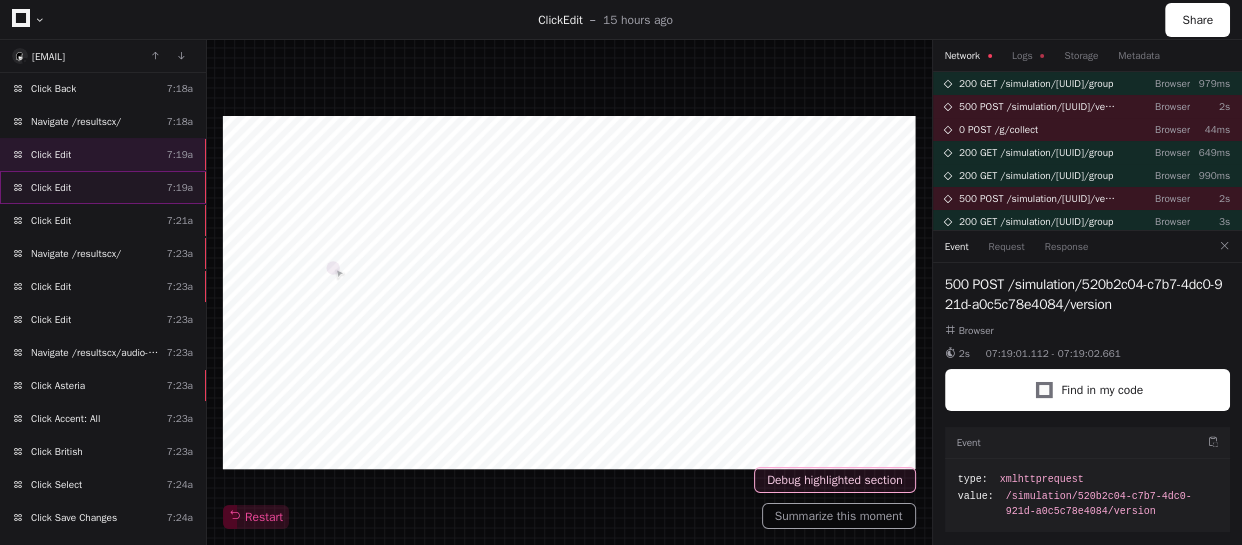 click on "Click Edit  7:19a" 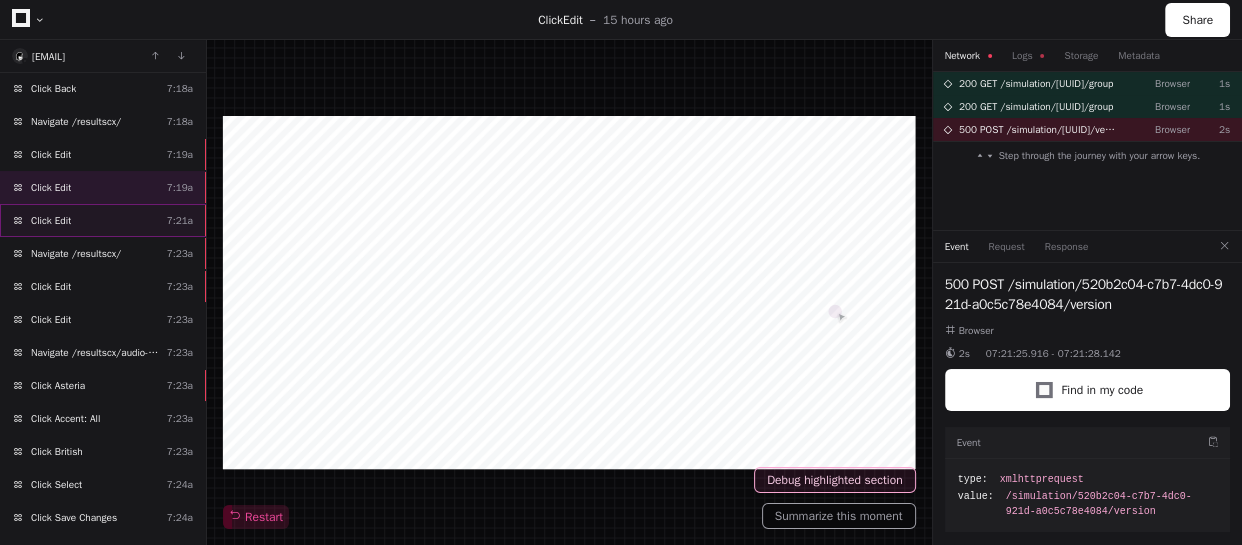 click on "Click Edit  7:21a" 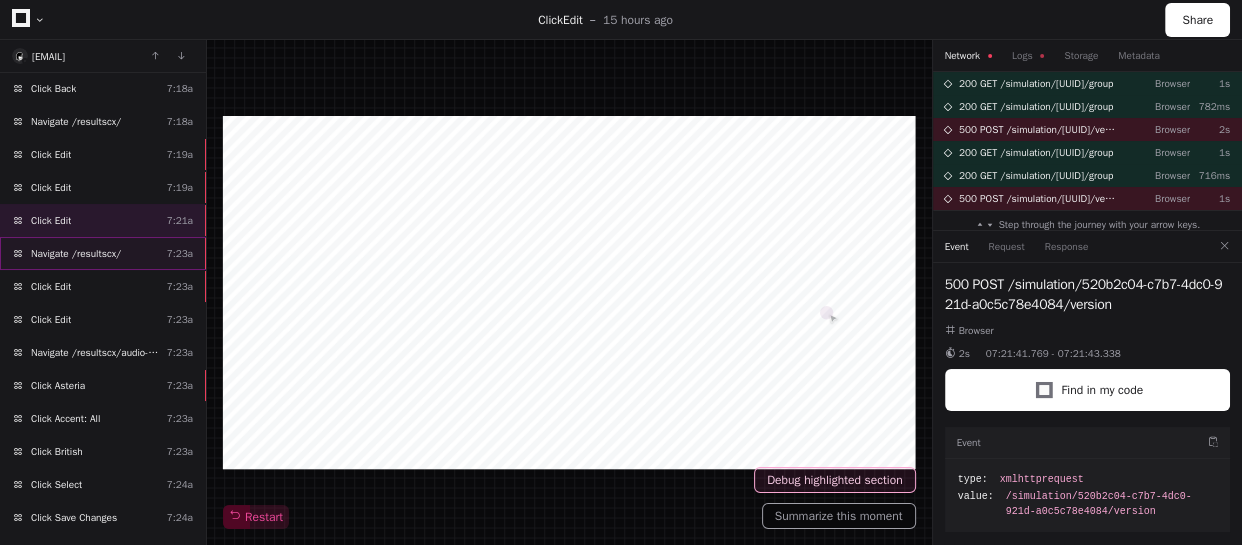 click on "Navigate /resultscx/  7:23a" 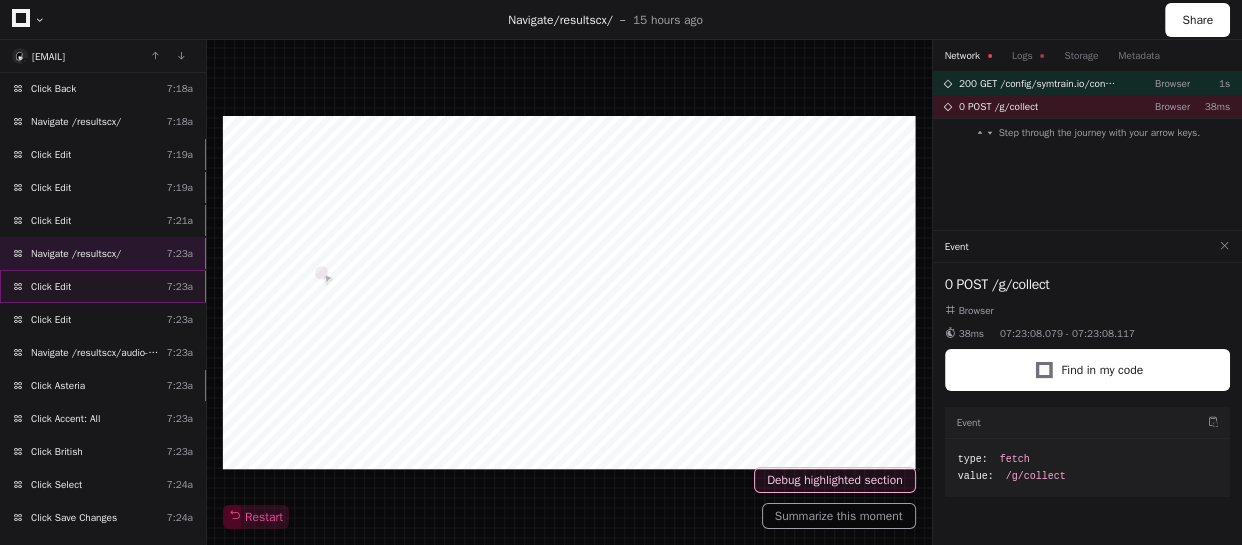 click on "Click Edit  7:23a" 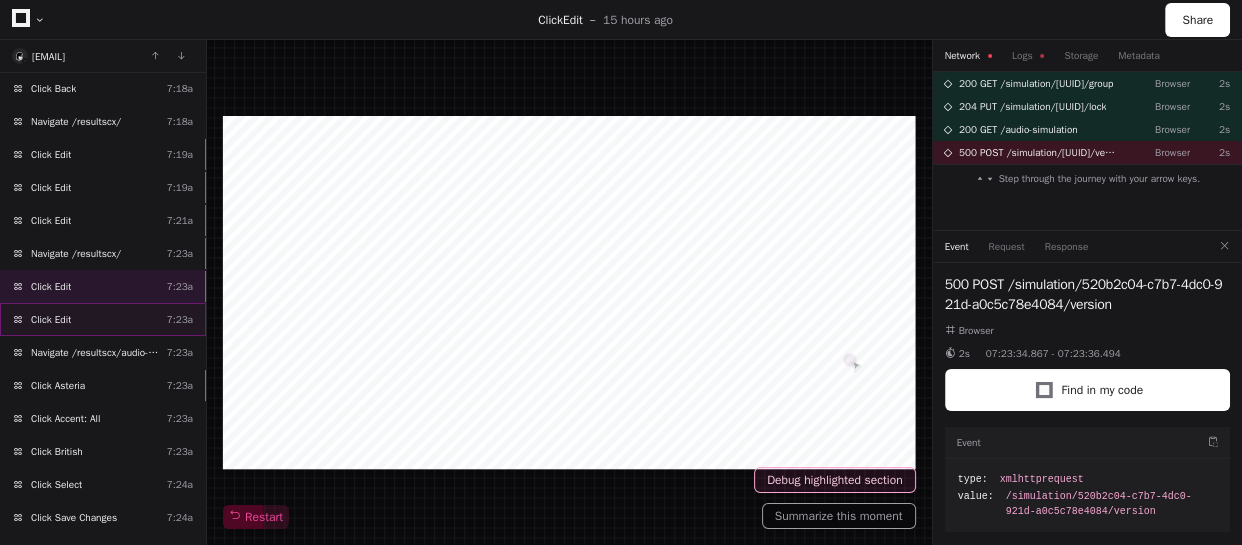 click on "Click Edit  7:23a" 